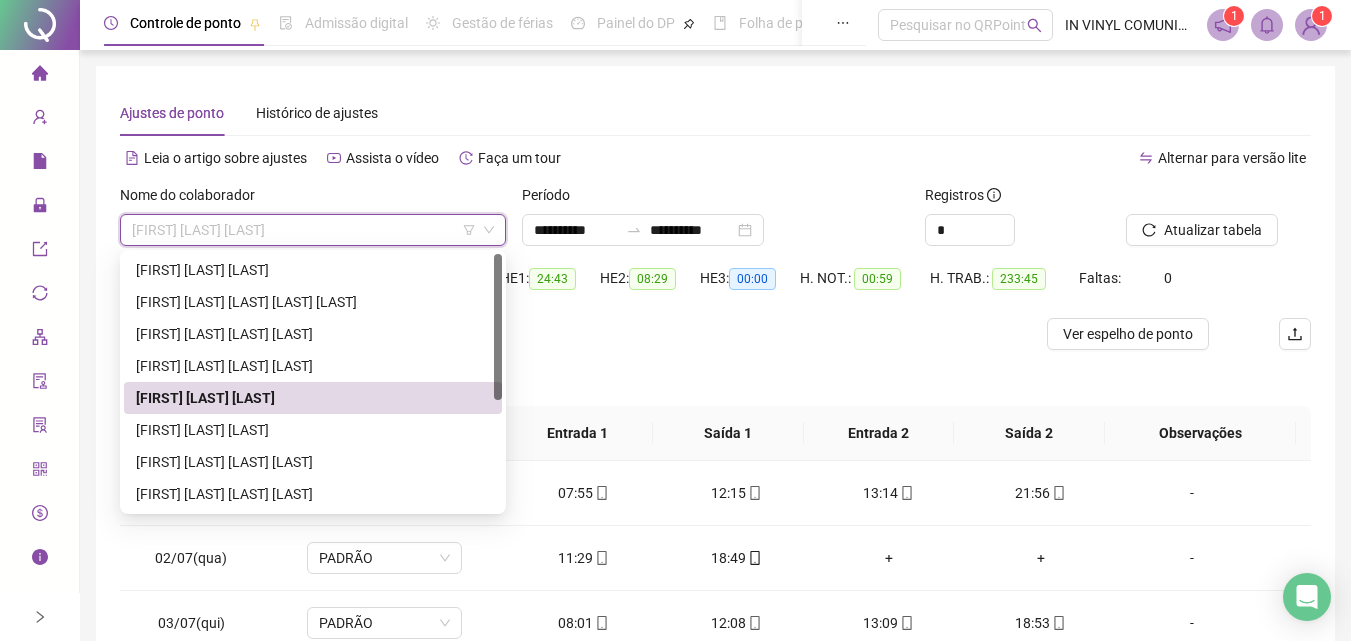 scroll, scrollTop: 97, scrollLeft: 0, axis: vertical 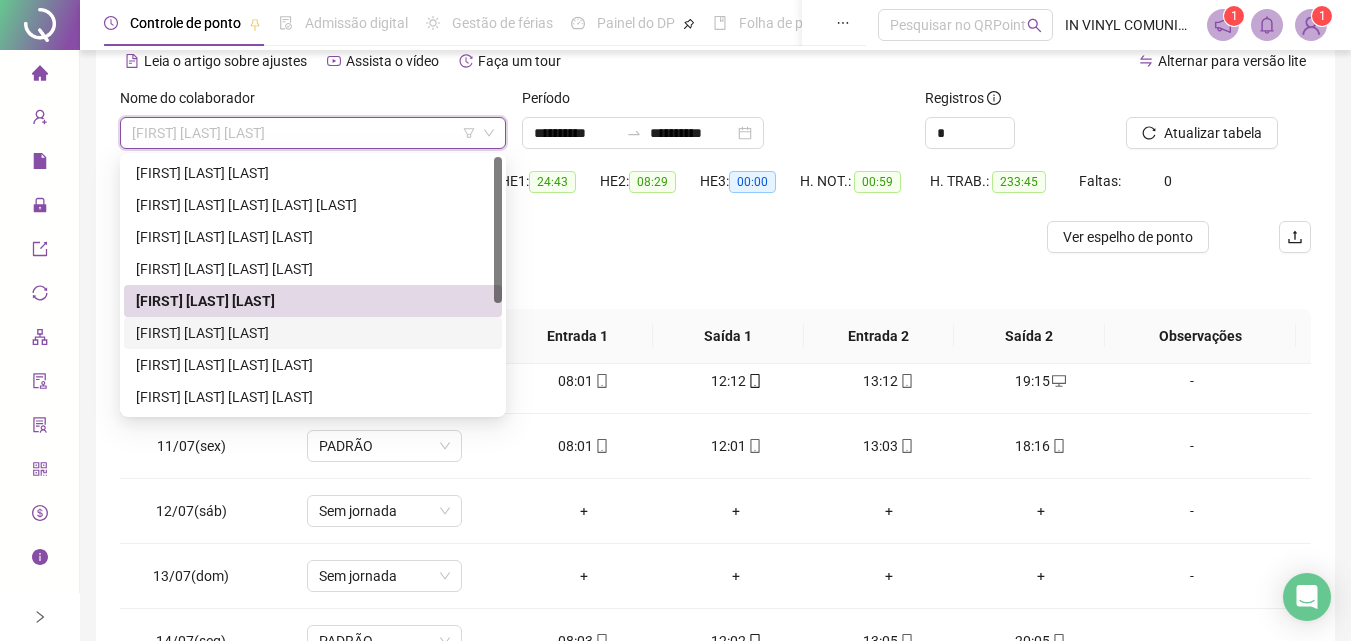 click on "[FIRST] [LAST] [LAST]" at bounding box center [313, 333] 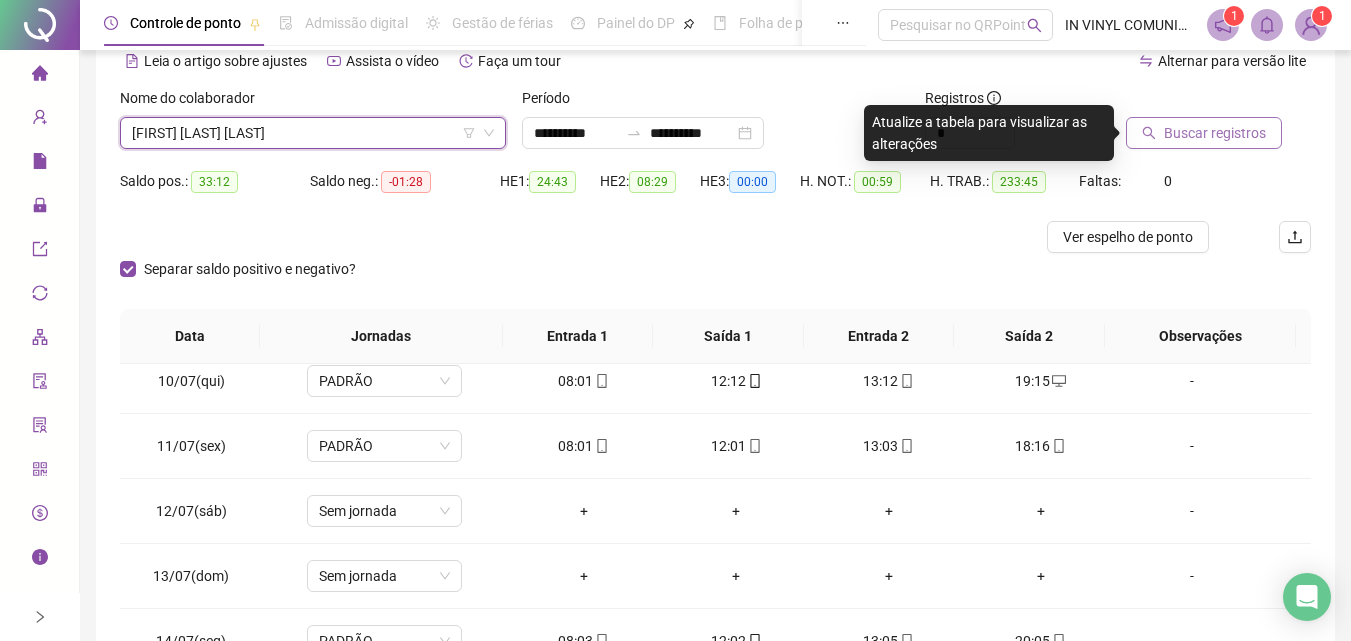 click on "Buscar registros" at bounding box center [1215, 133] 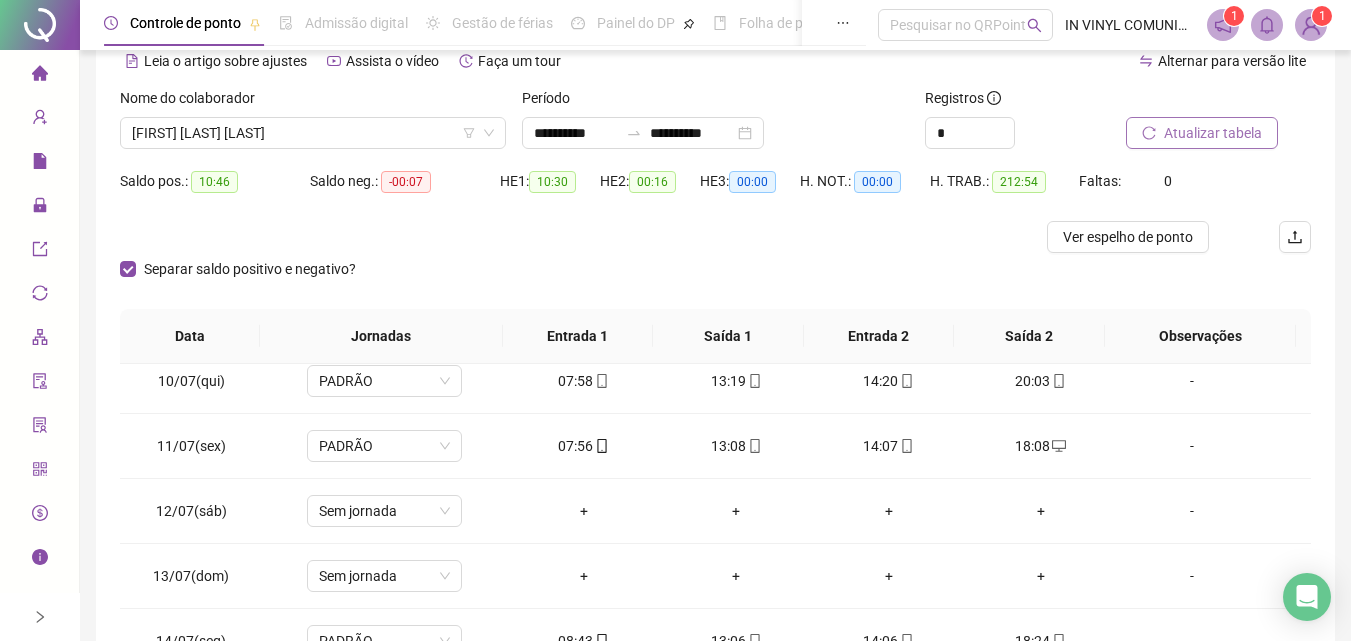 click on "Atualizar tabela" at bounding box center [1202, 133] 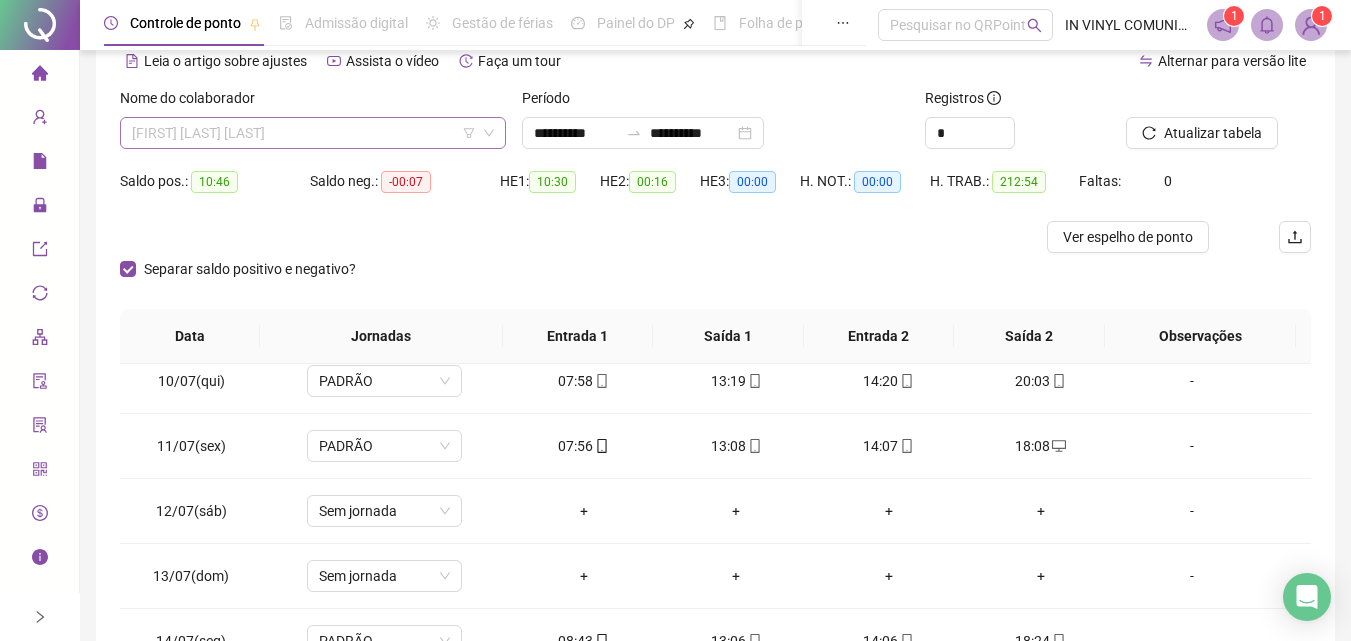 click on "[FIRST] [LAST] [LAST]" at bounding box center (313, 133) 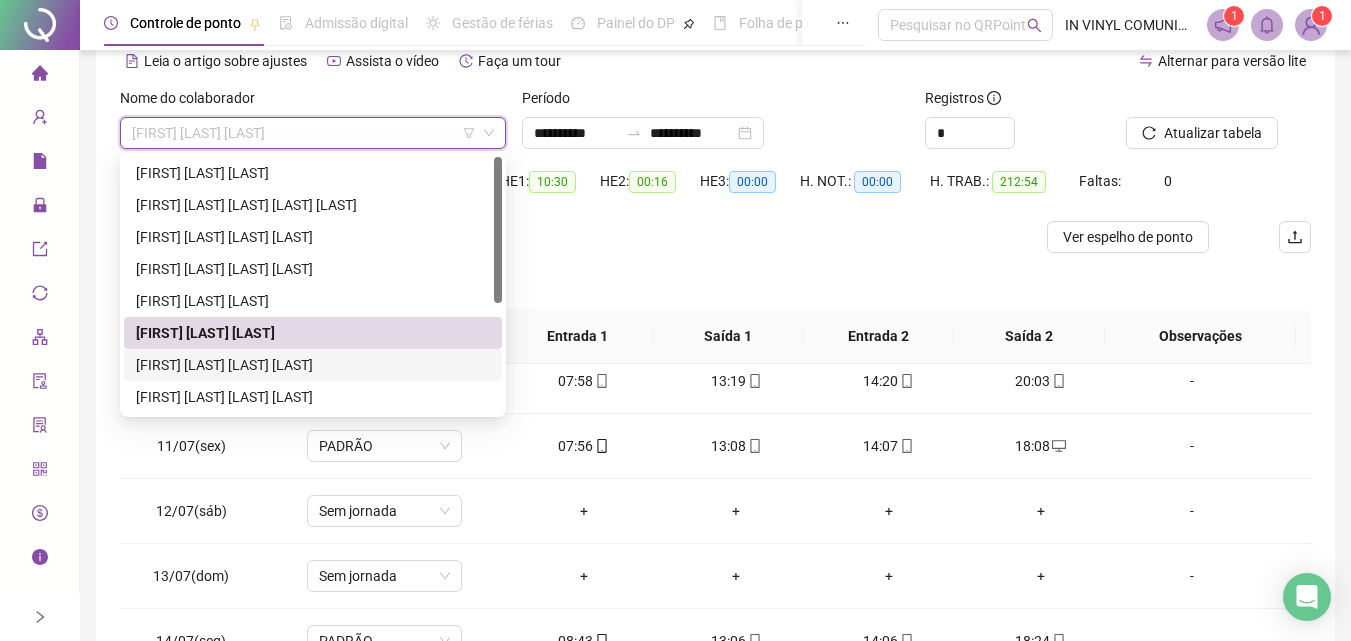 click on "[FIRST] [LAST] [LAST] [LAST]" at bounding box center [313, 365] 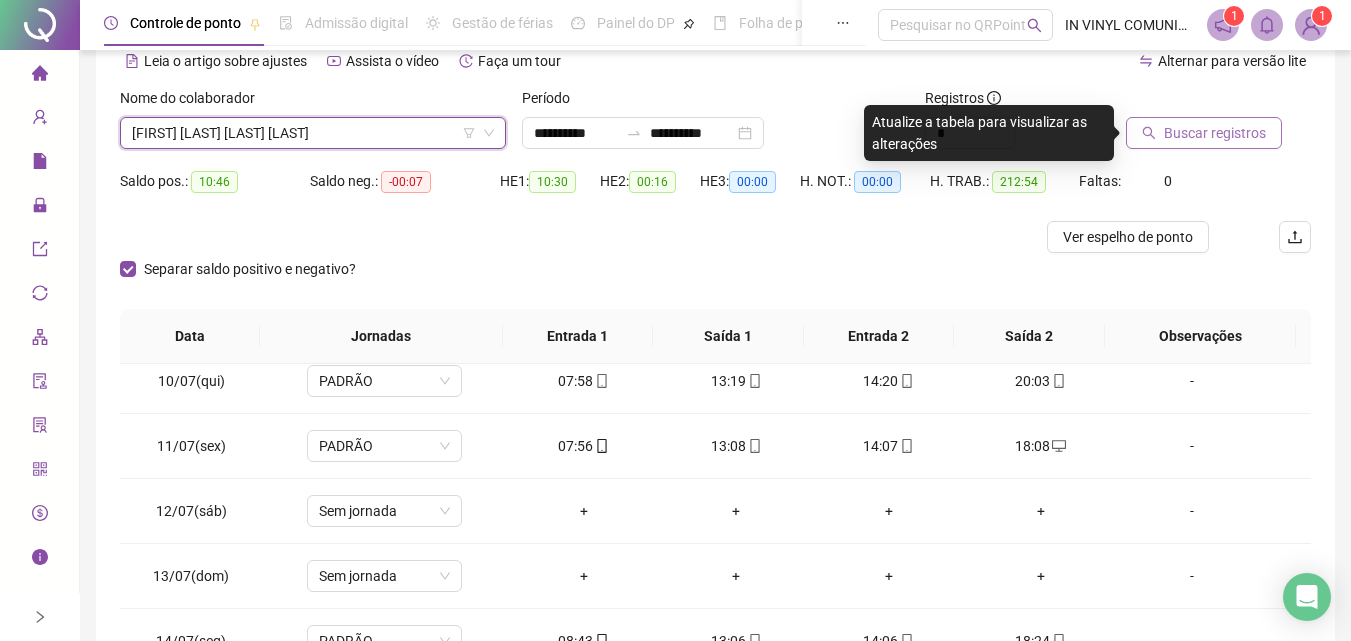 click on "Buscar registros" at bounding box center (1204, 133) 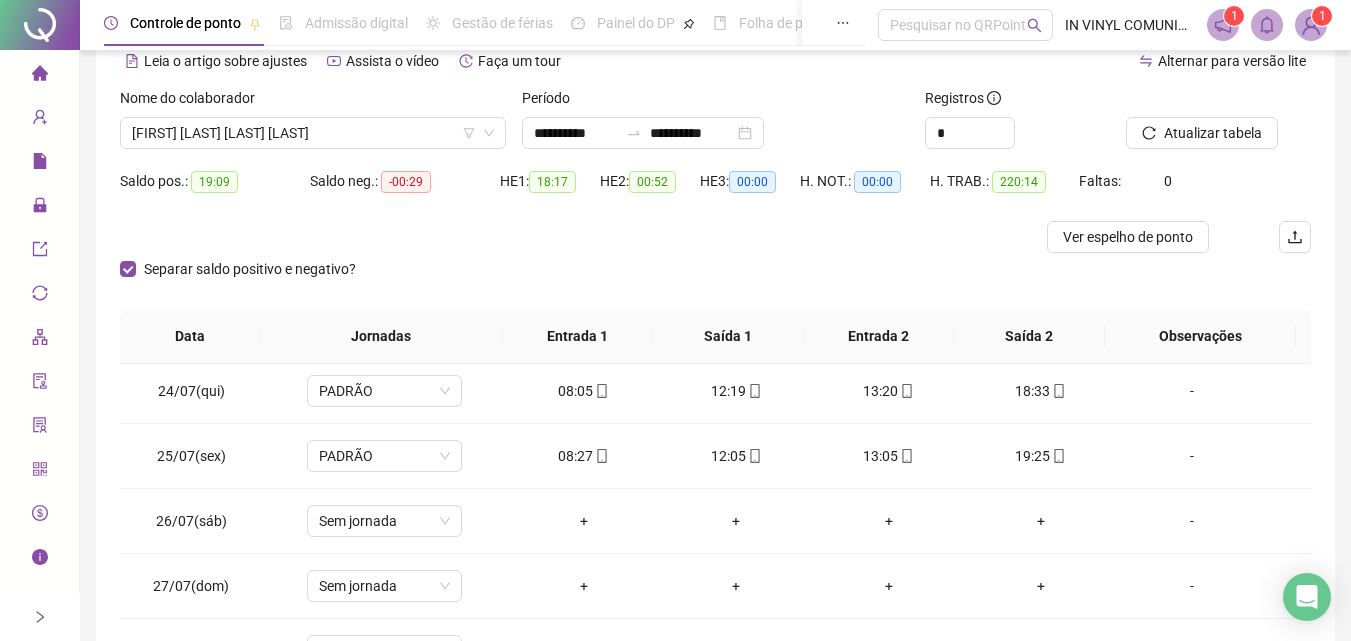 scroll, scrollTop: 1588, scrollLeft: 0, axis: vertical 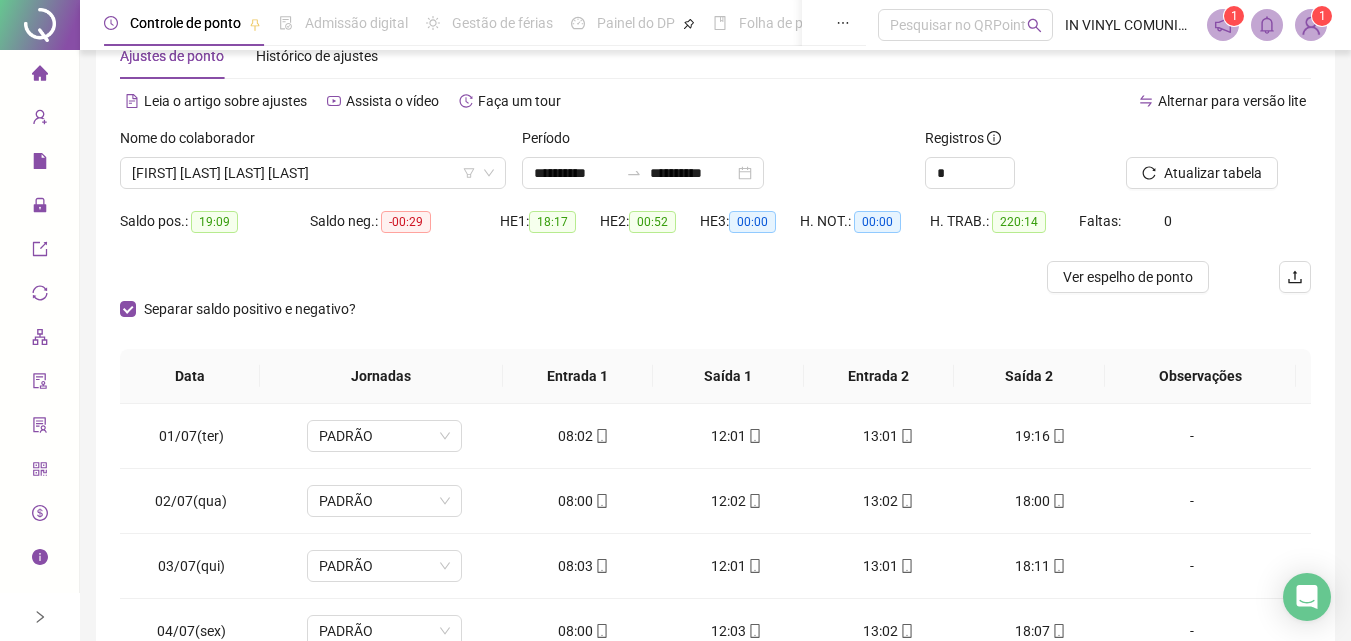 click on "Nome do colaborador" at bounding box center [313, 142] 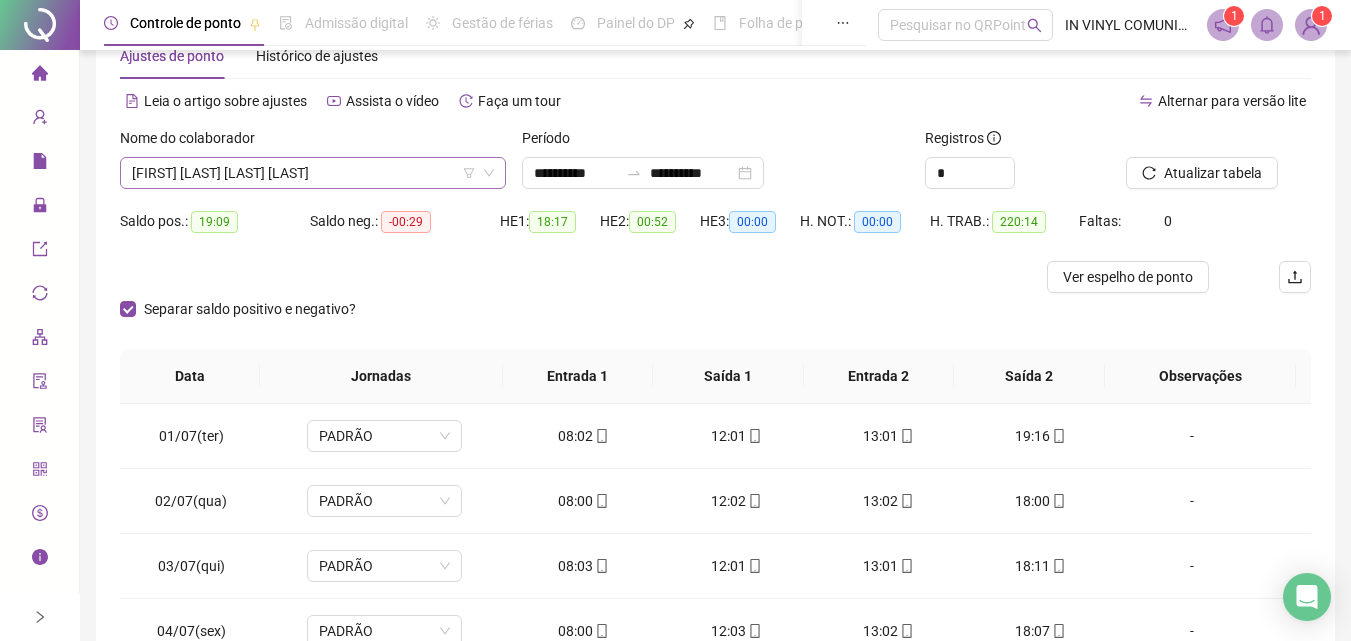 click on "[FIRST] [LAST] [LAST] [LAST]" at bounding box center [313, 173] 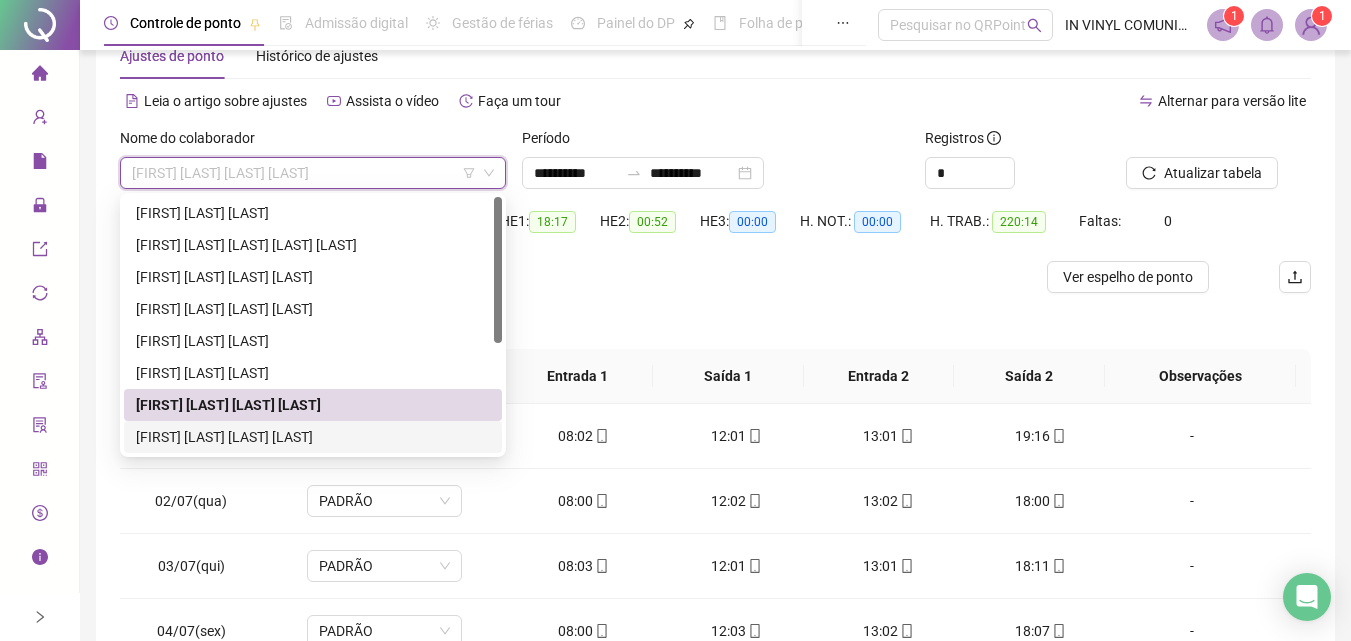 click on "[FIRST] [LAST] [LAST] [LAST]" at bounding box center (313, 437) 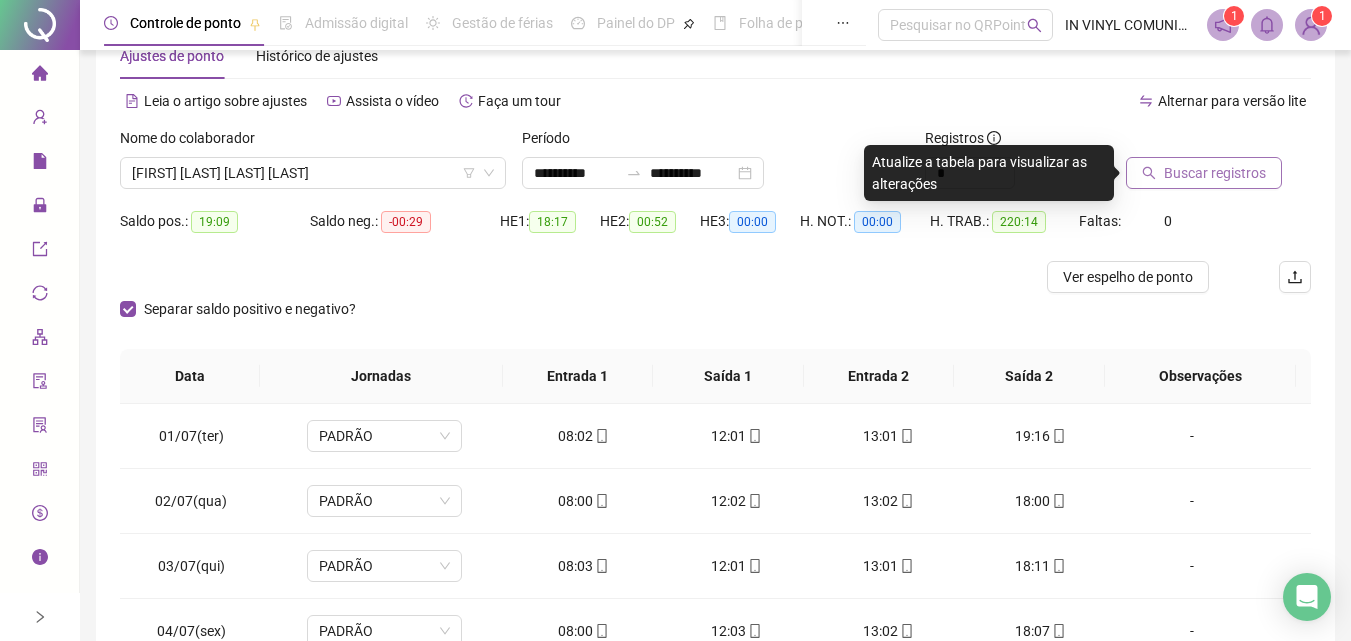 click on "Buscar registros" at bounding box center [1215, 173] 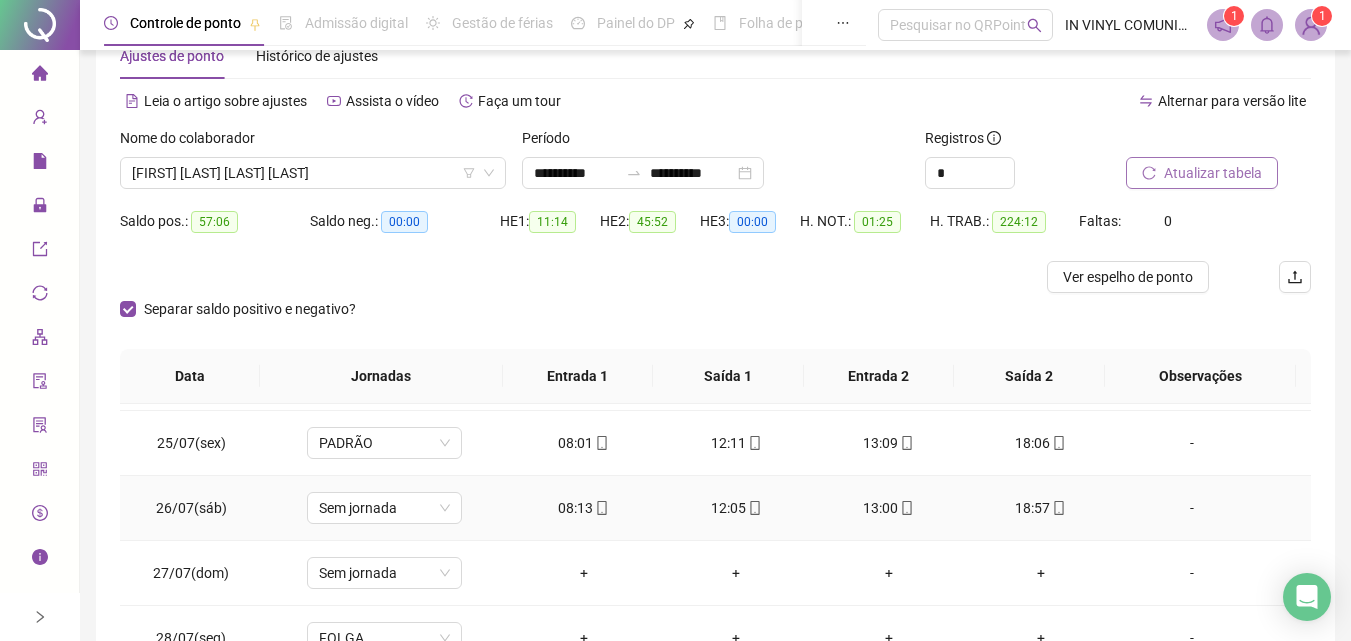 scroll, scrollTop: 1588, scrollLeft: 0, axis: vertical 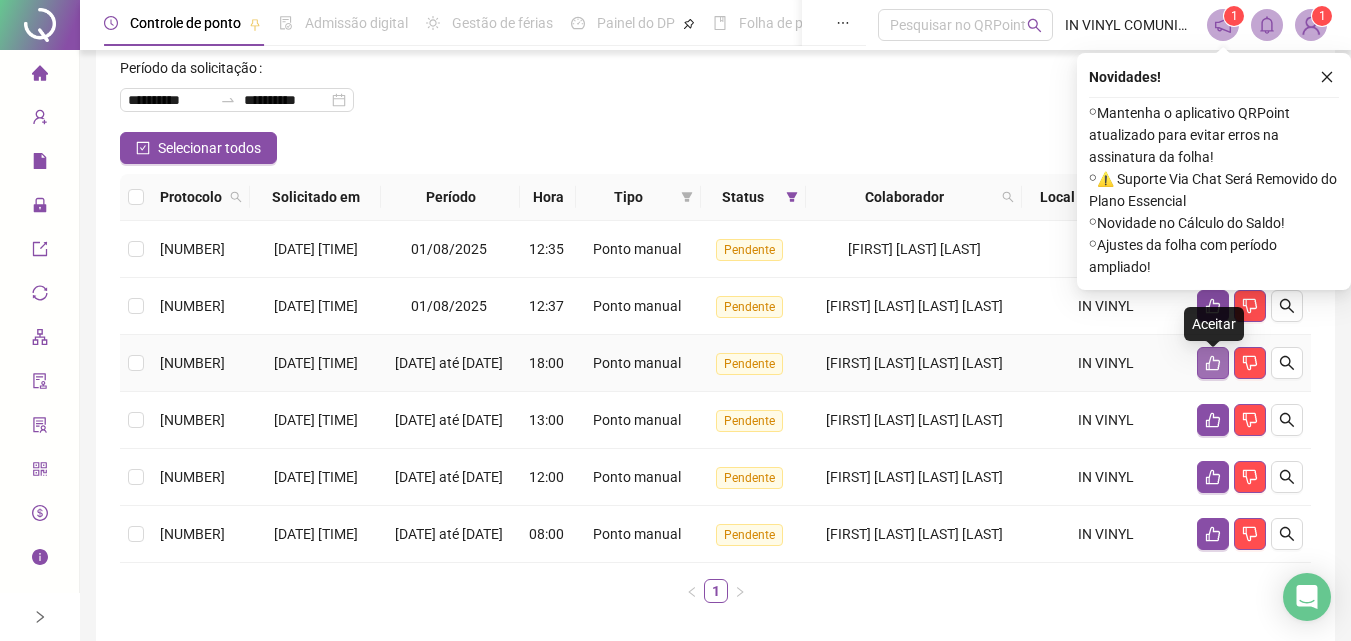 click 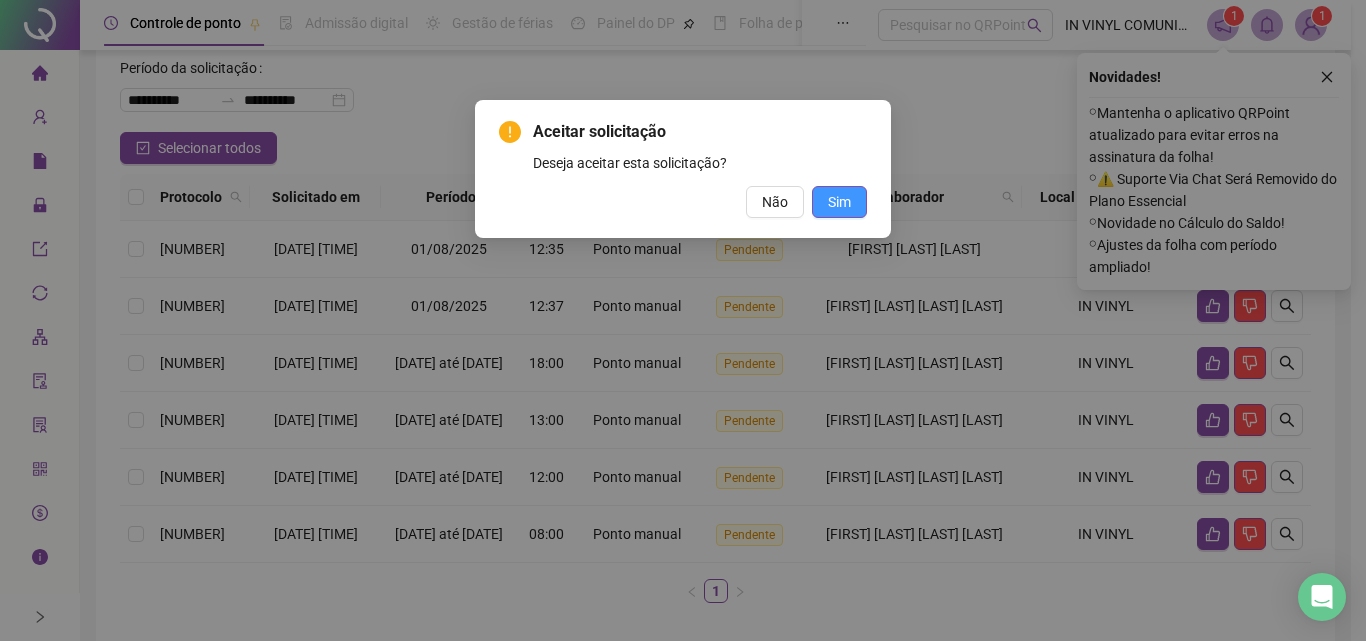 click on "Sim" at bounding box center (839, 202) 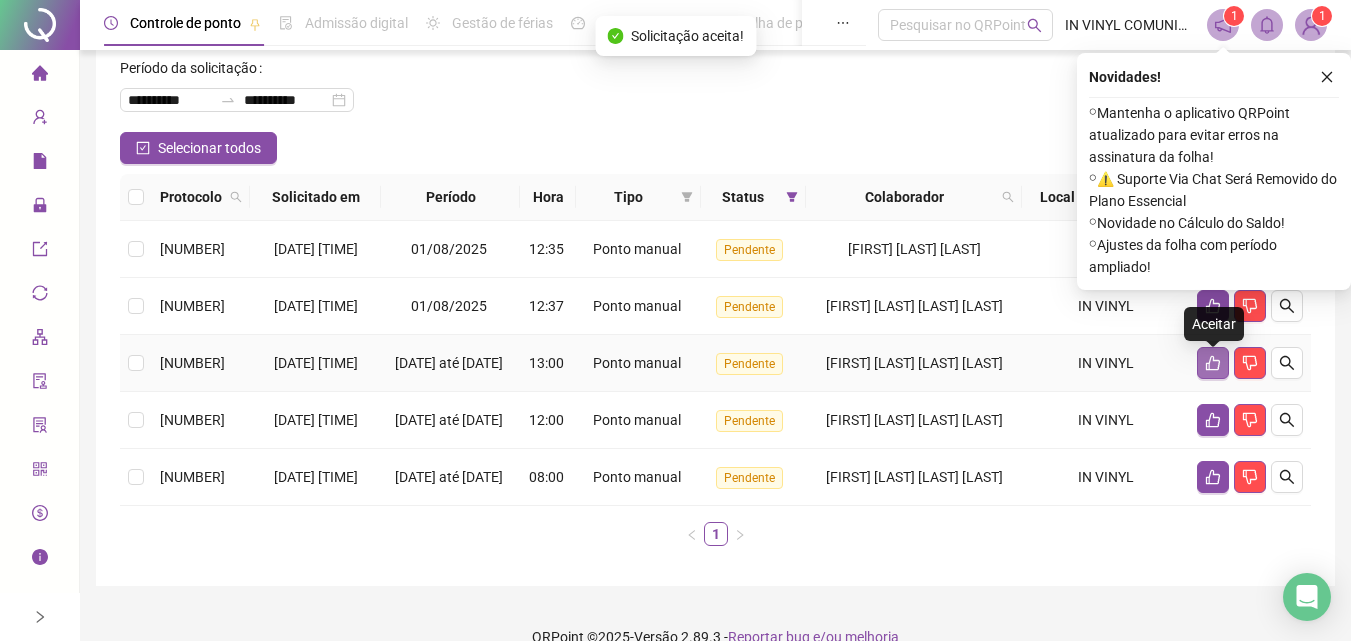 click 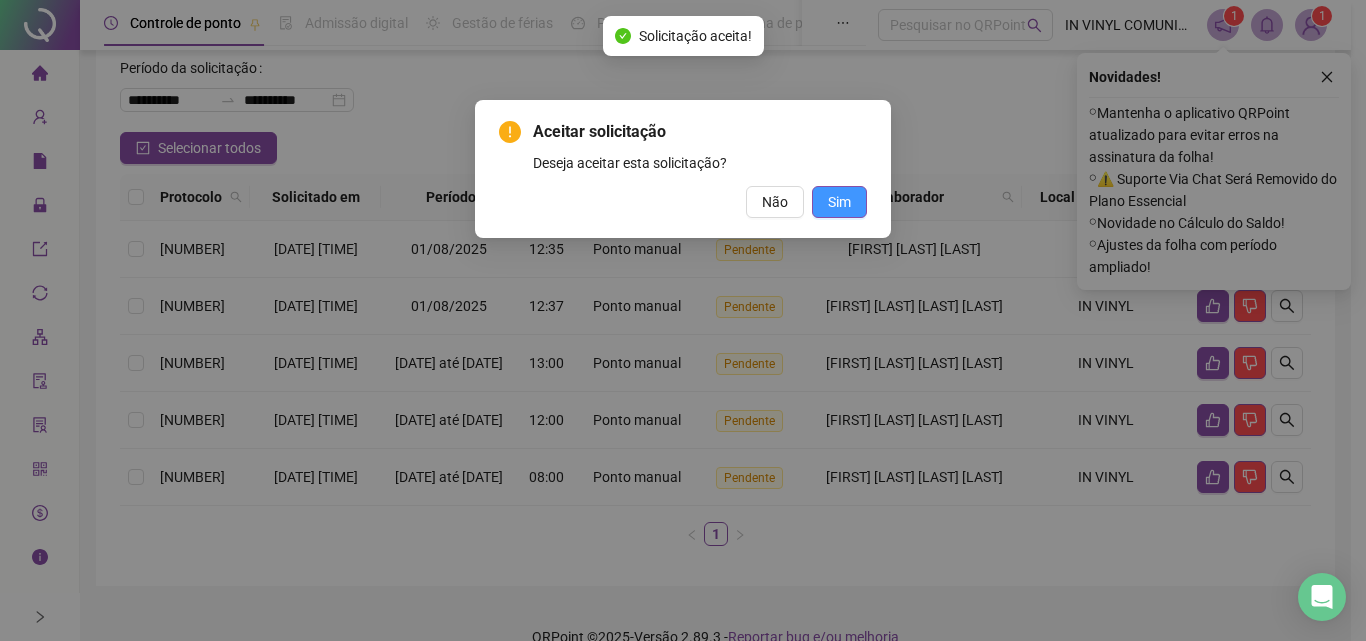 click on "Sim" at bounding box center [839, 202] 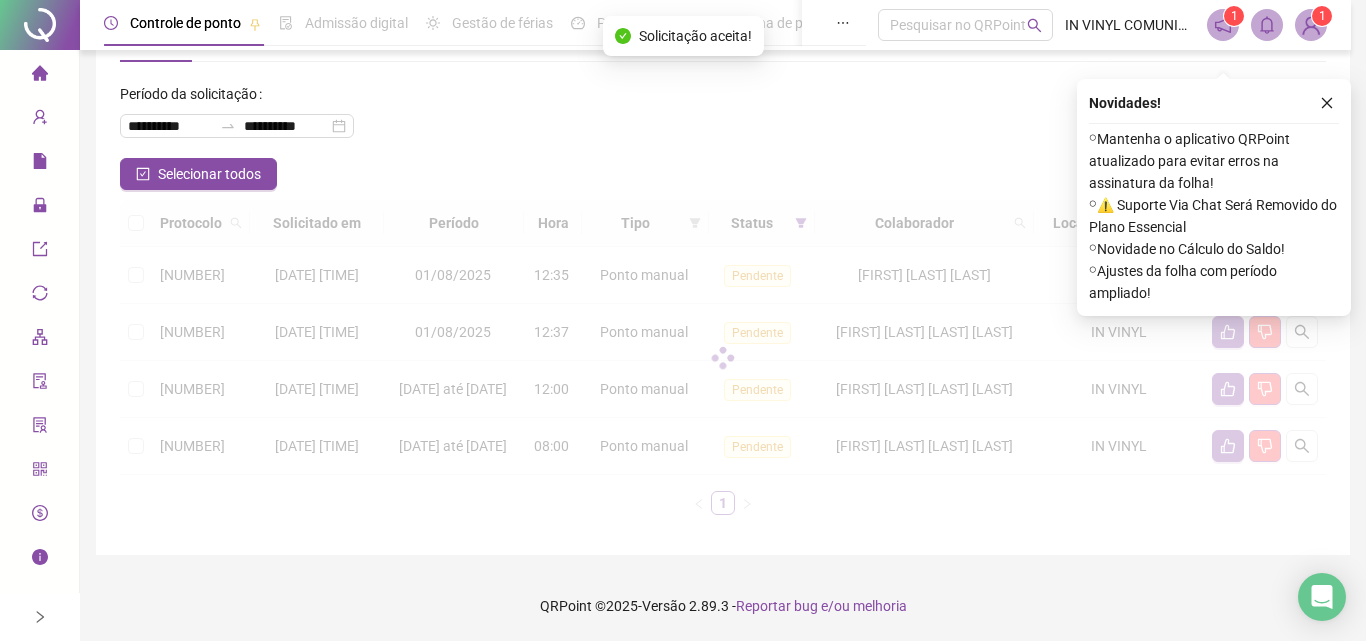 scroll, scrollTop: 98, scrollLeft: 0, axis: vertical 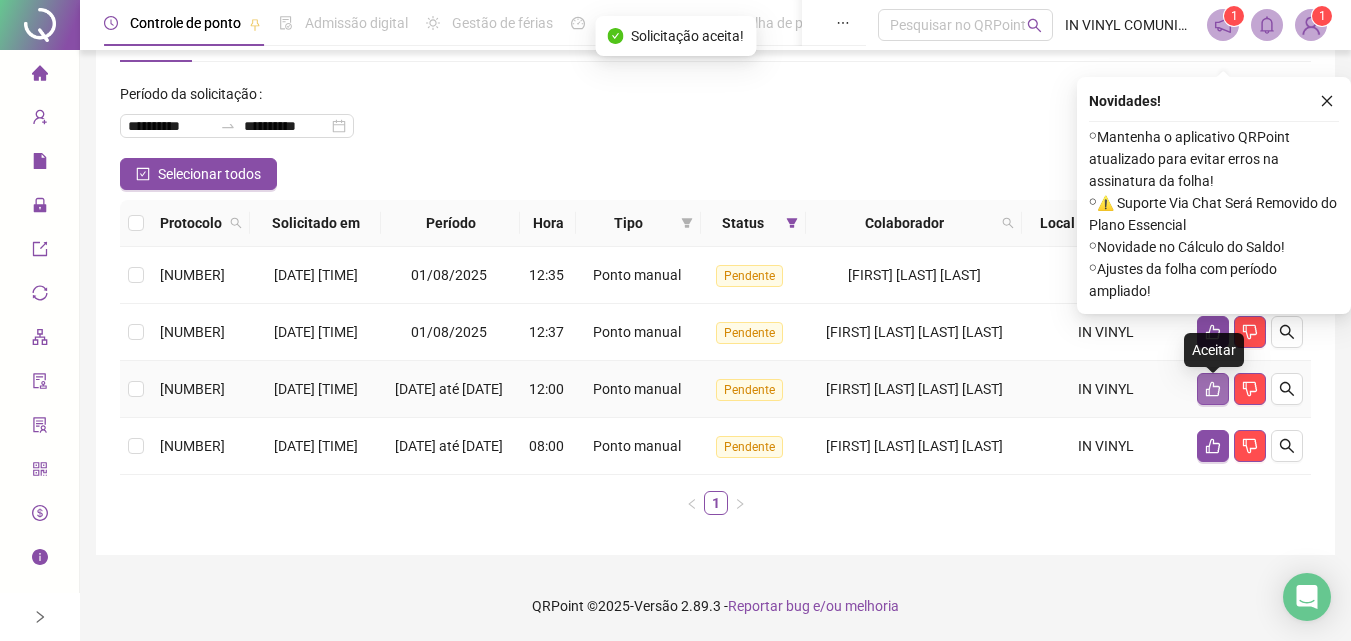 click 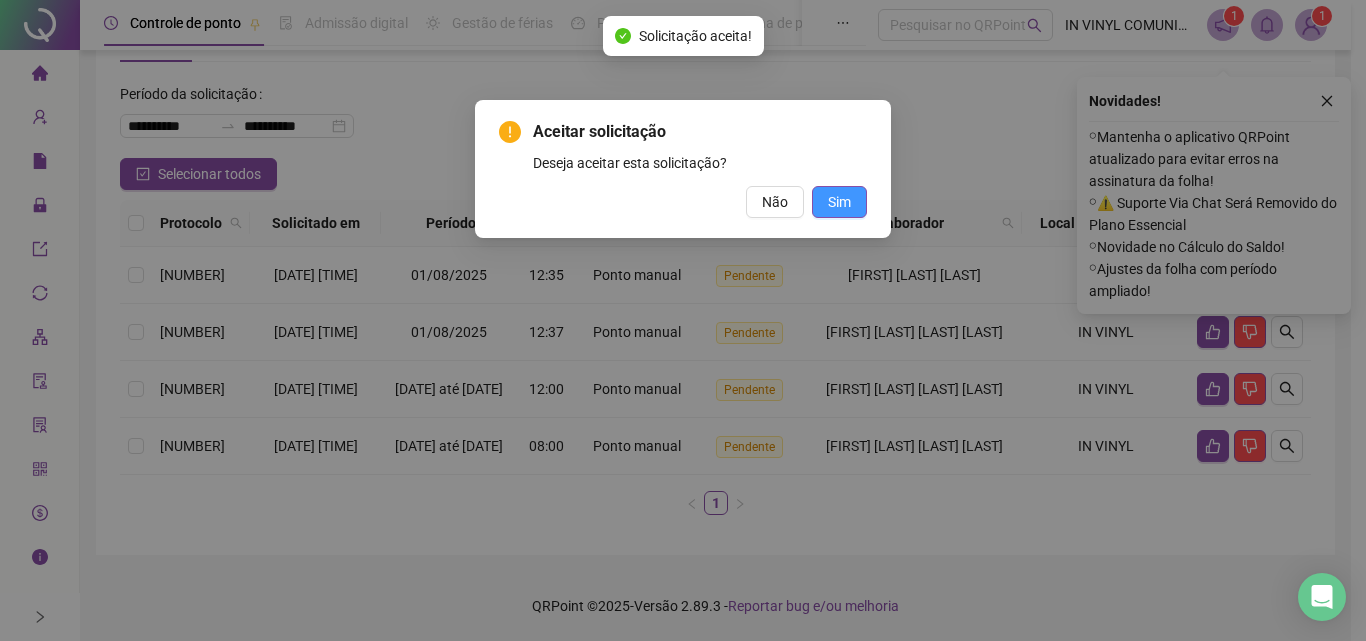 drag, startPoint x: 818, startPoint y: 184, endPoint x: 821, endPoint y: 195, distance: 11.401754 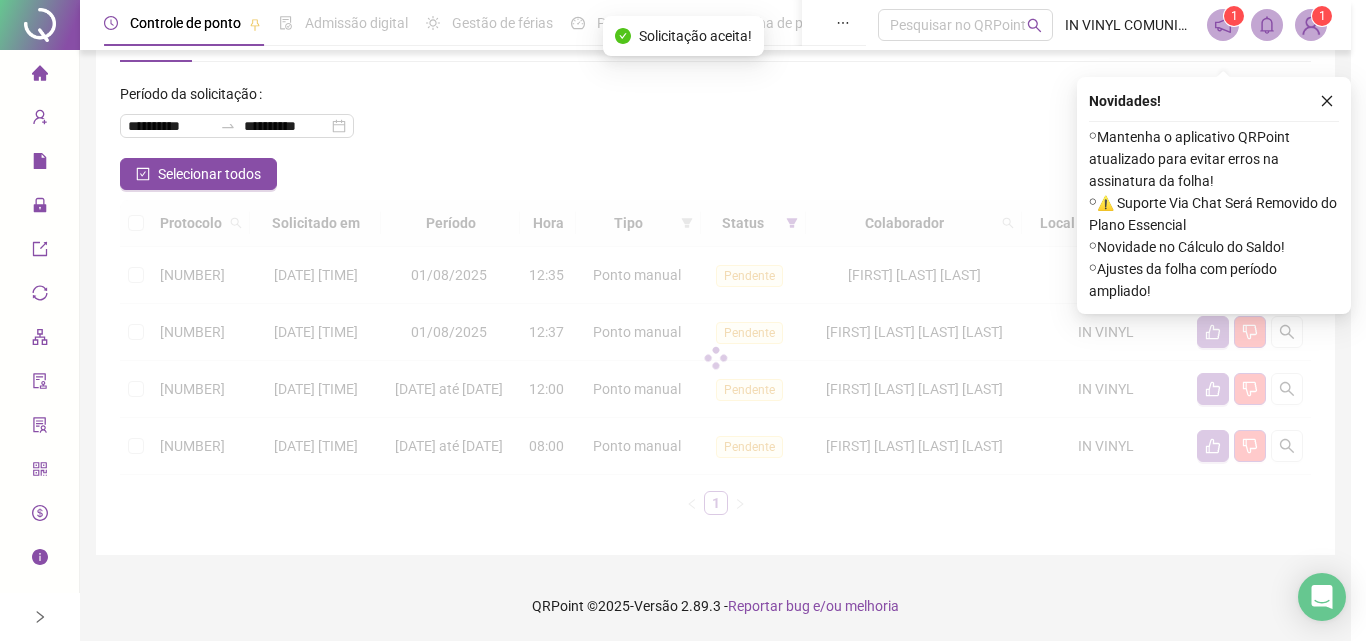 scroll, scrollTop: 29, scrollLeft: 0, axis: vertical 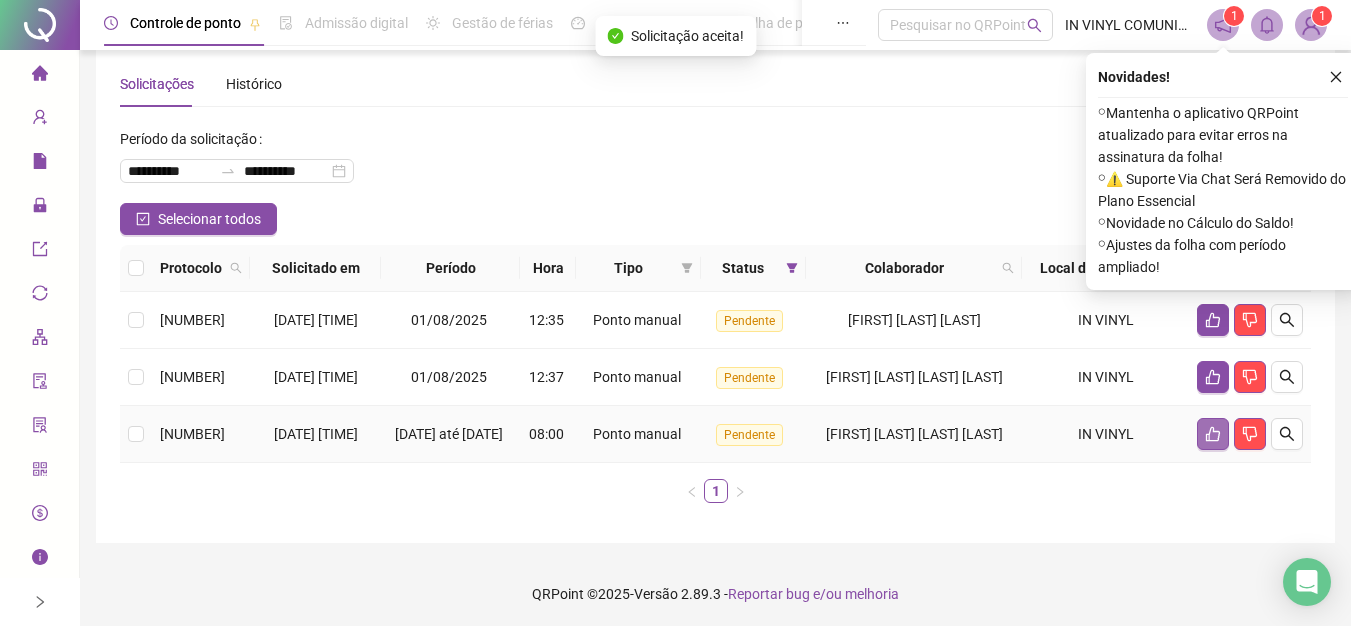 click 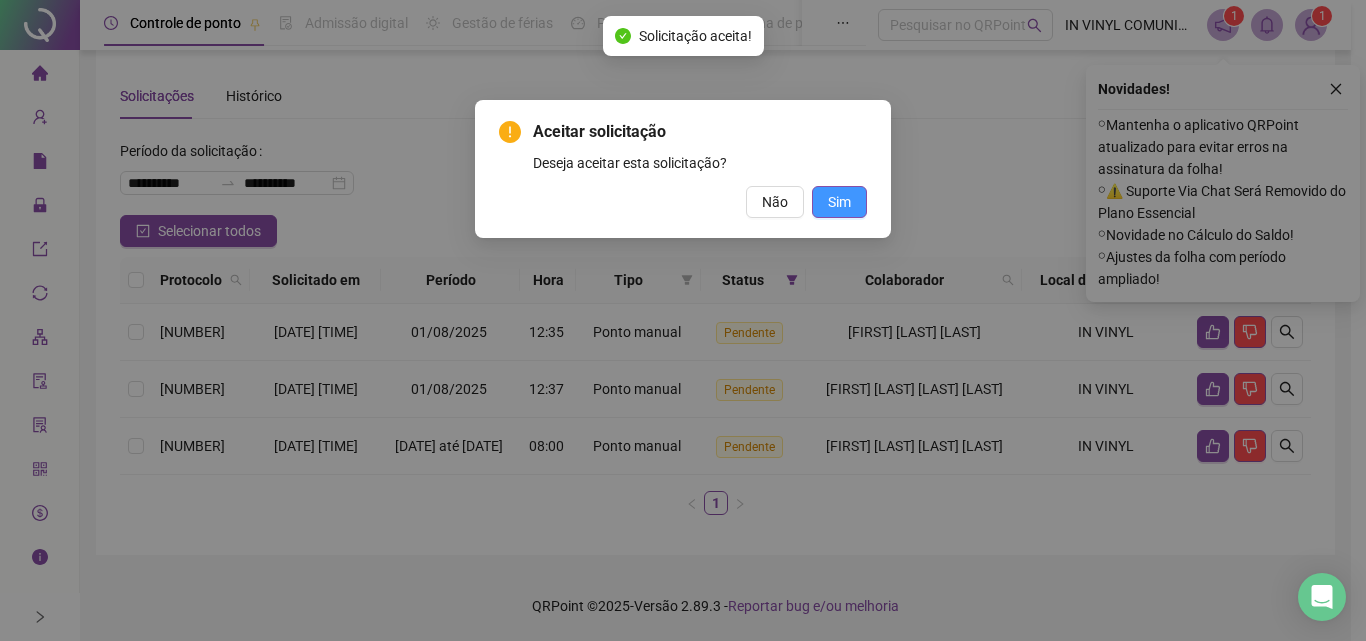 click on "Sim" at bounding box center [839, 202] 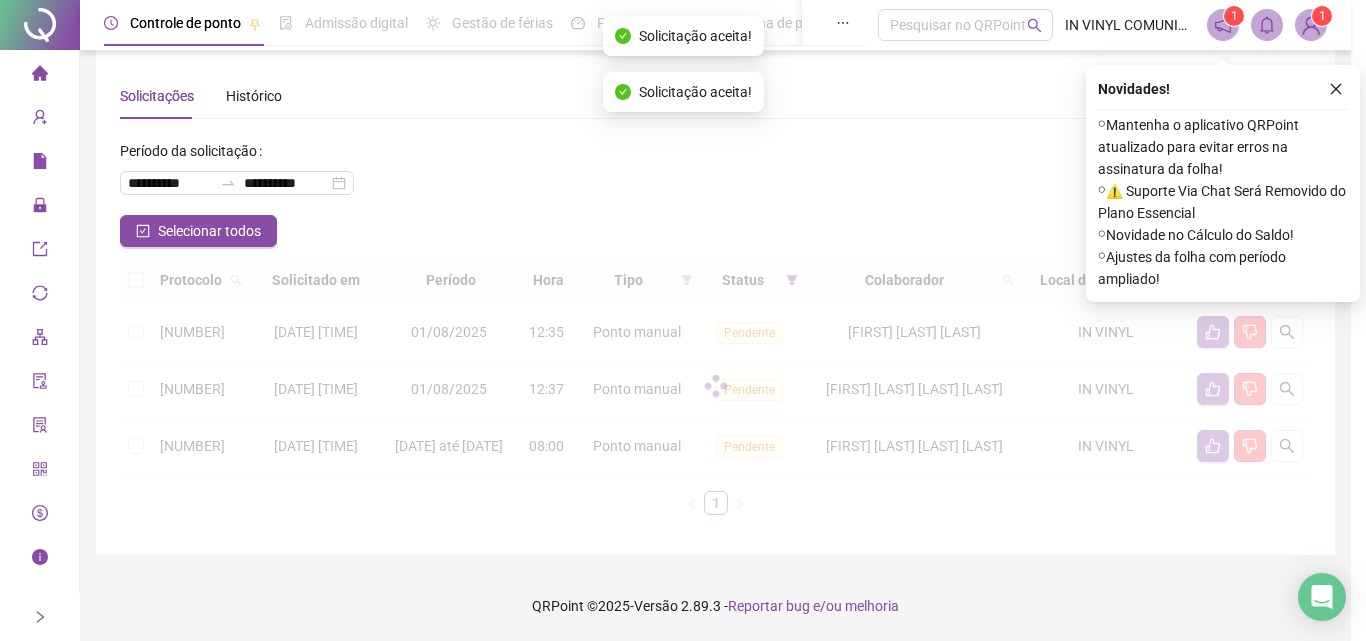 scroll, scrollTop: 0, scrollLeft: 0, axis: both 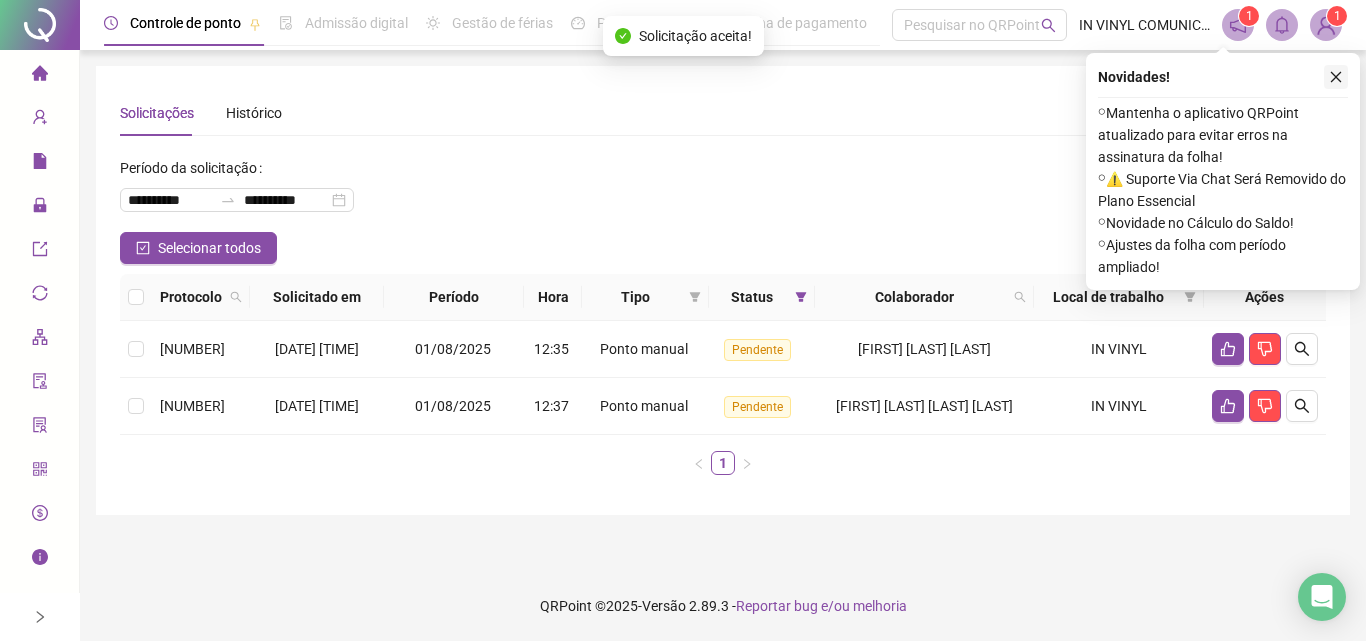click 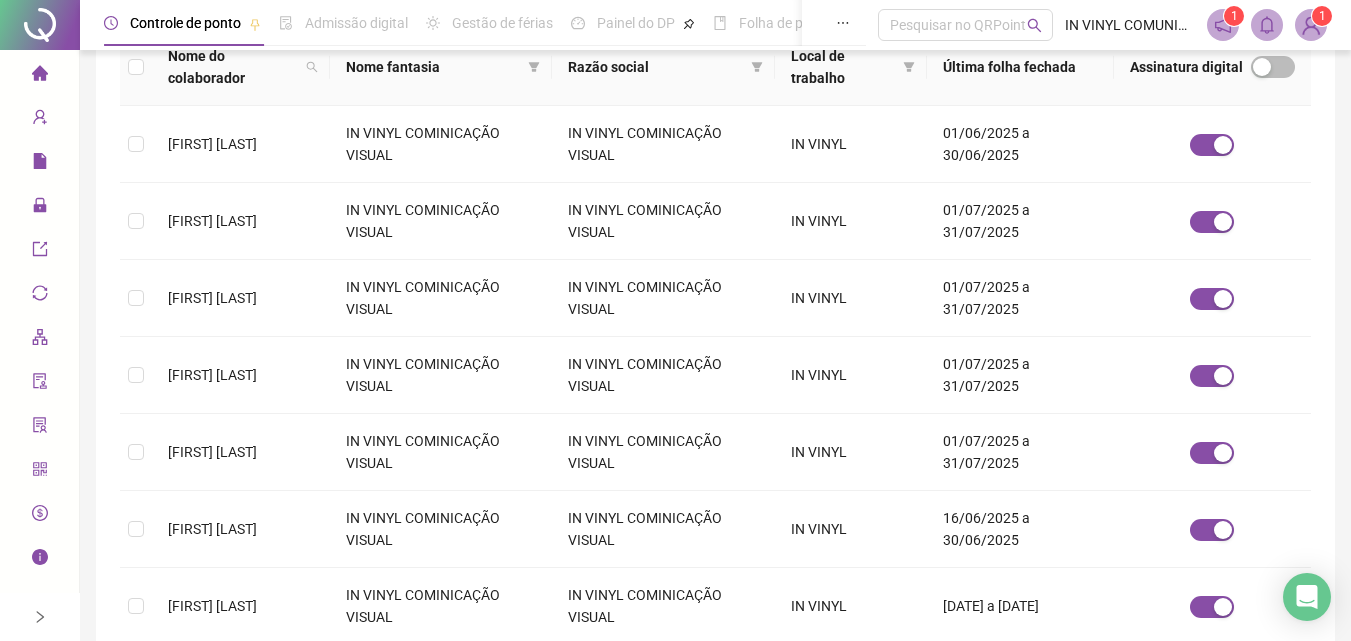 scroll, scrollTop: 400, scrollLeft: 0, axis: vertical 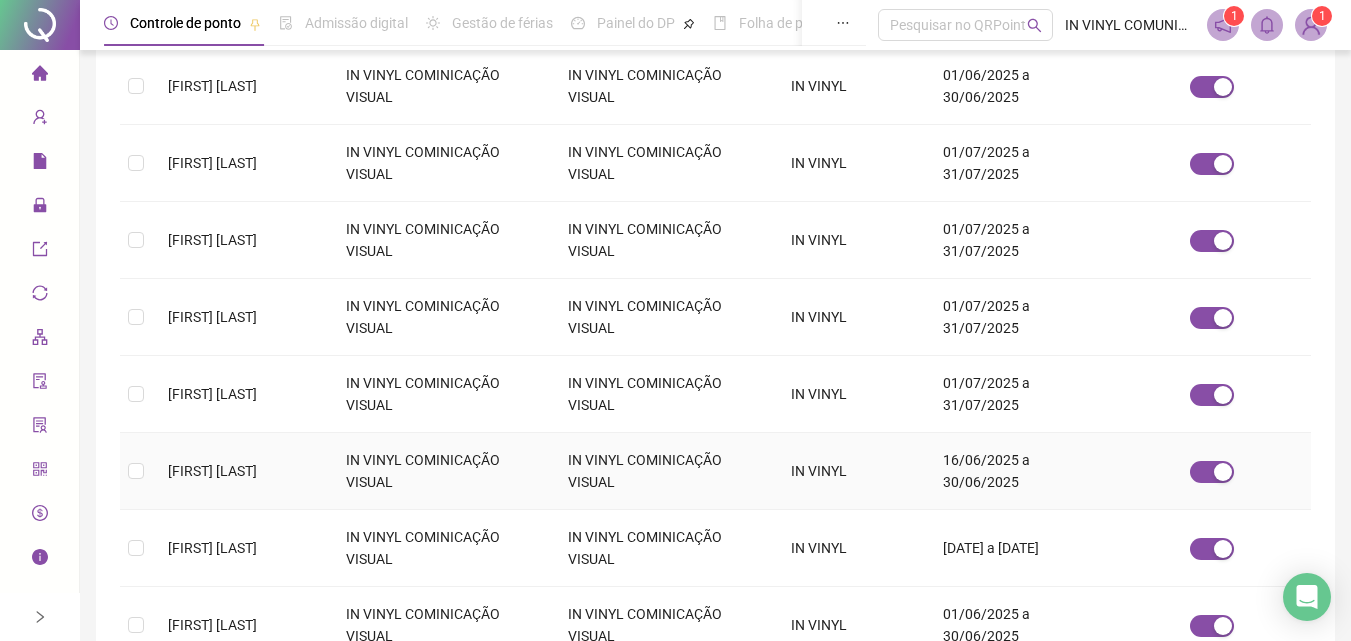 click on "[FIRST] [LAST] [LAST]" at bounding box center [212, 471] 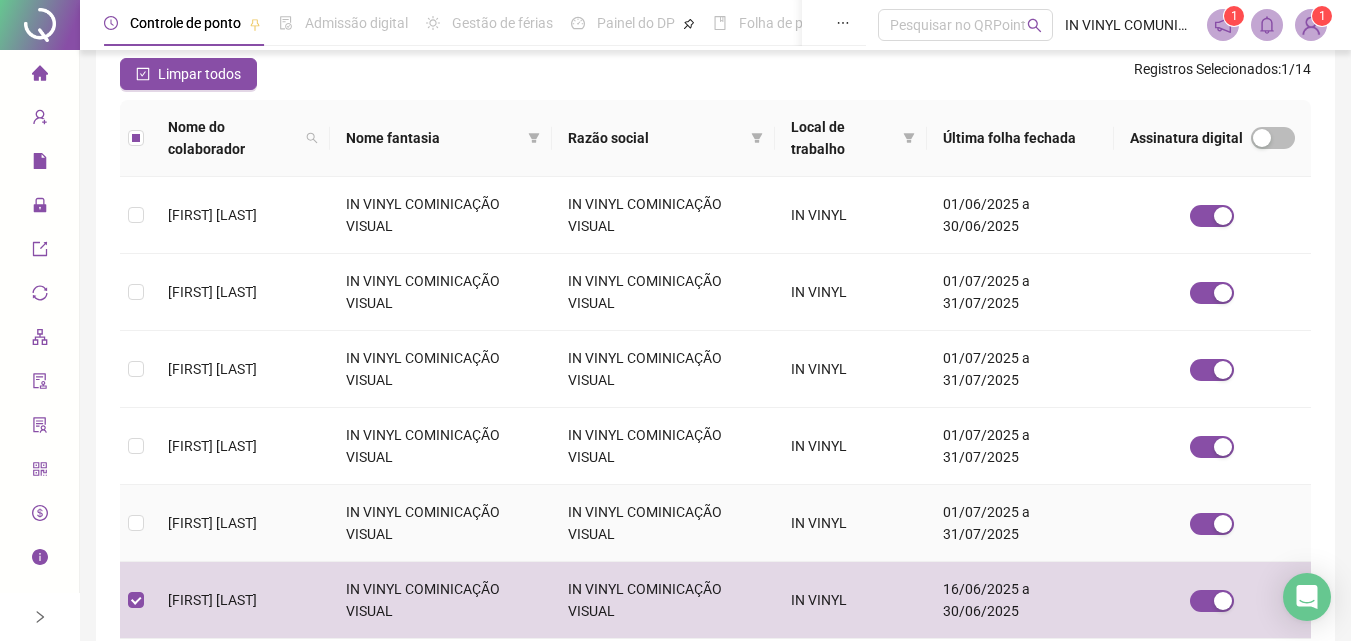 scroll, scrollTop: 0, scrollLeft: 0, axis: both 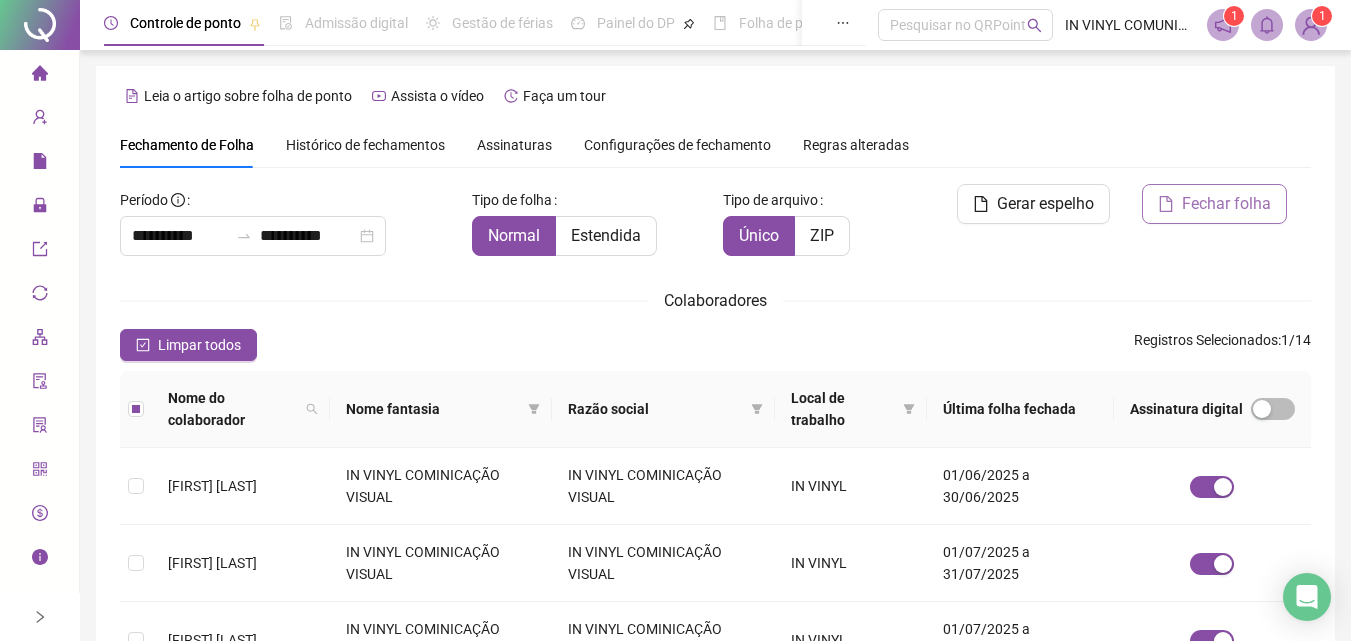 click on "Fechar folha" at bounding box center (1226, 204) 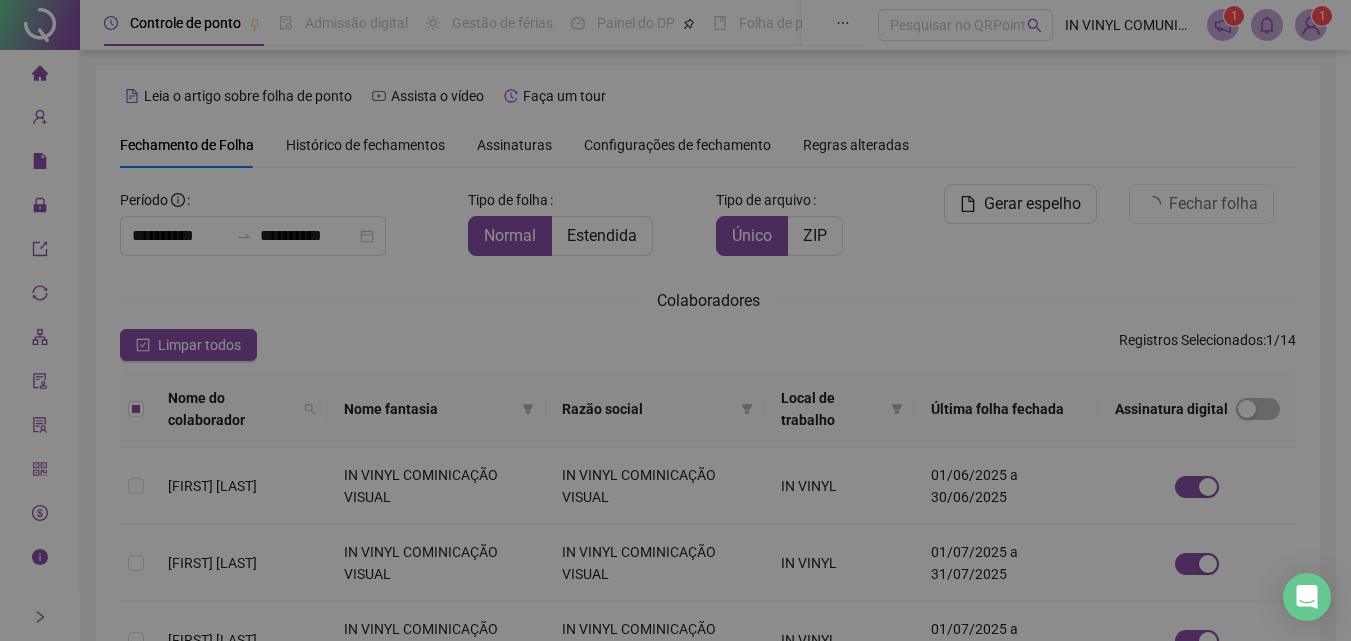 scroll, scrollTop: 89, scrollLeft: 0, axis: vertical 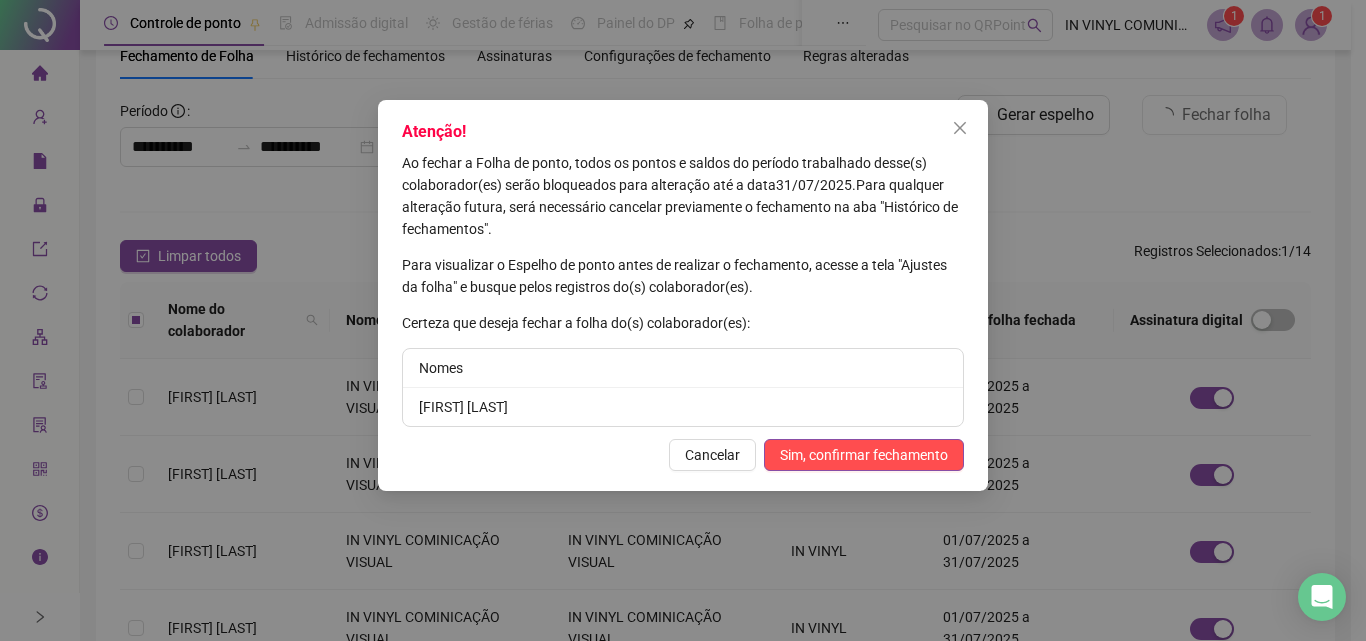 click on "Atenção! Ao fechar a Folha de ponto, todos os pontos e saldos do período trabalhado desse(s)
colaborador(es) serão bloqueados para alteração até a data  31/07/2025 .  Para qualquer alteração futura, será necessário cancelar previamente o fechamento na aba
"Histórico de fechamentos". Para visualizar o Espelho de ponto antes de realizar o fechamento, acesse a tela "Ajustes da
folha" e busque pelos registros do(s) colaborador(es). Certeza que deseja fechar a folha do(s) colaborador(es): Nomes GLAUCIA DA SILVA RIBEIRO  Cancelar Sim, confirmar fechamento" at bounding box center (683, 295) 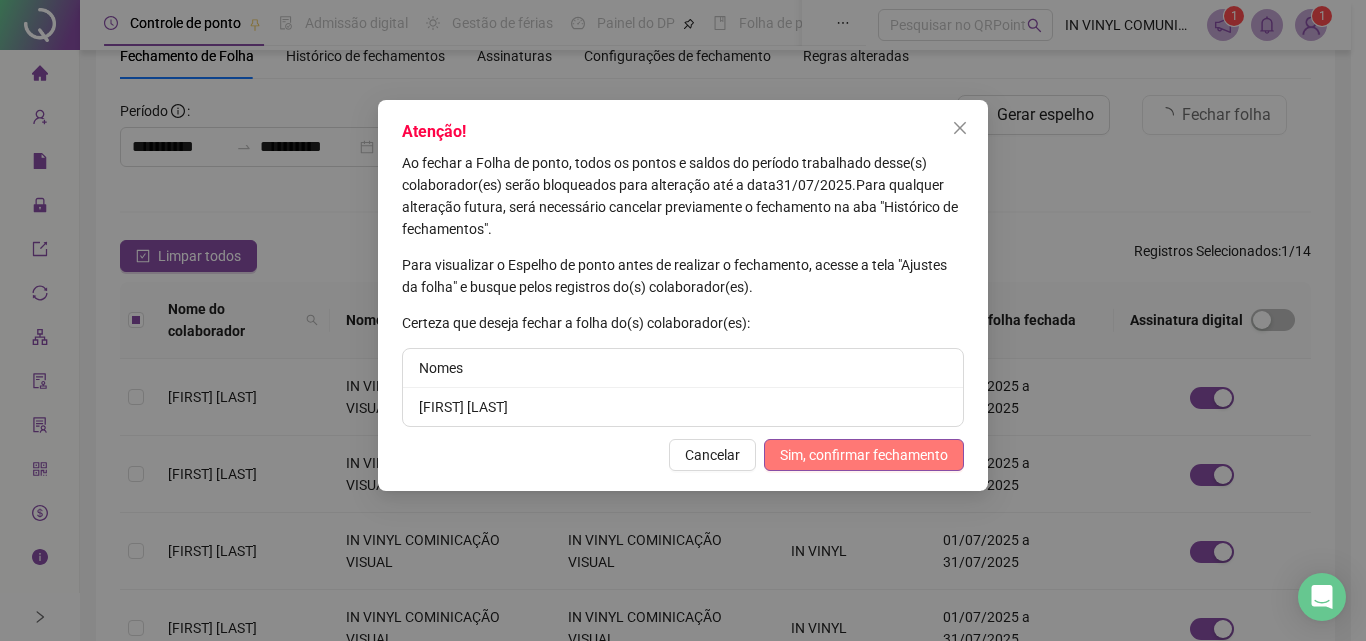 click on "Sim, confirmar fechamento" at bounding box center [864, 455] 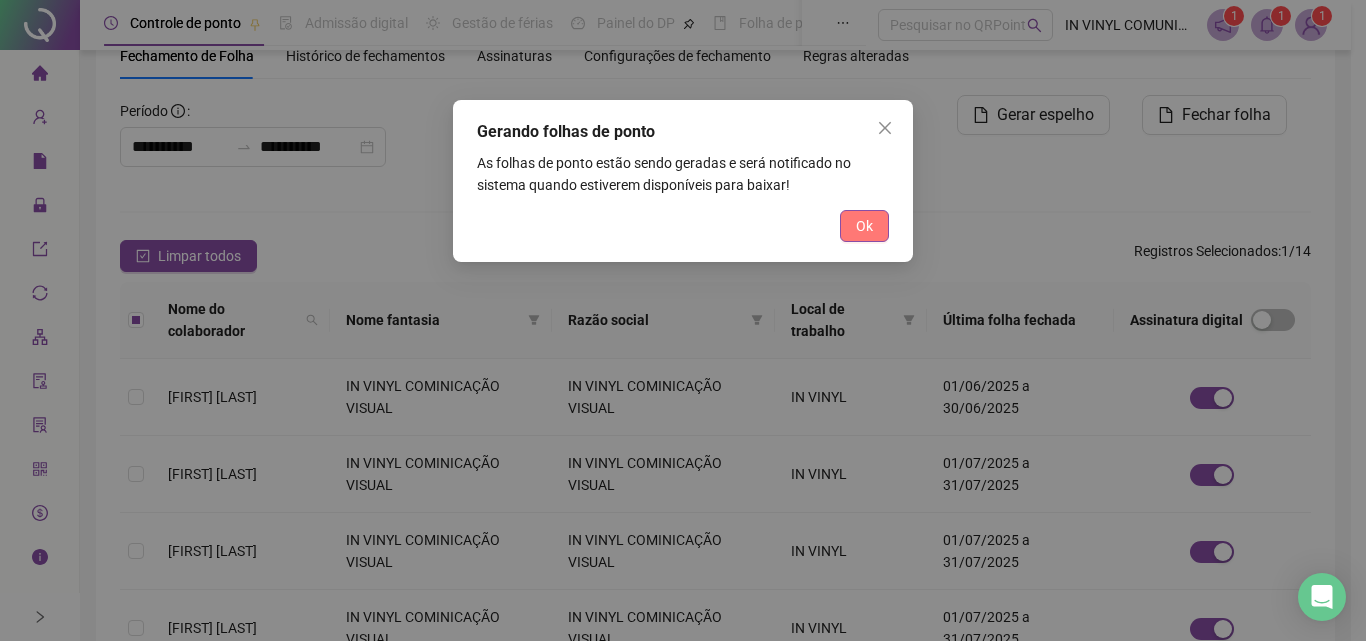 click on "Ok" at bounding box center (864, 226) 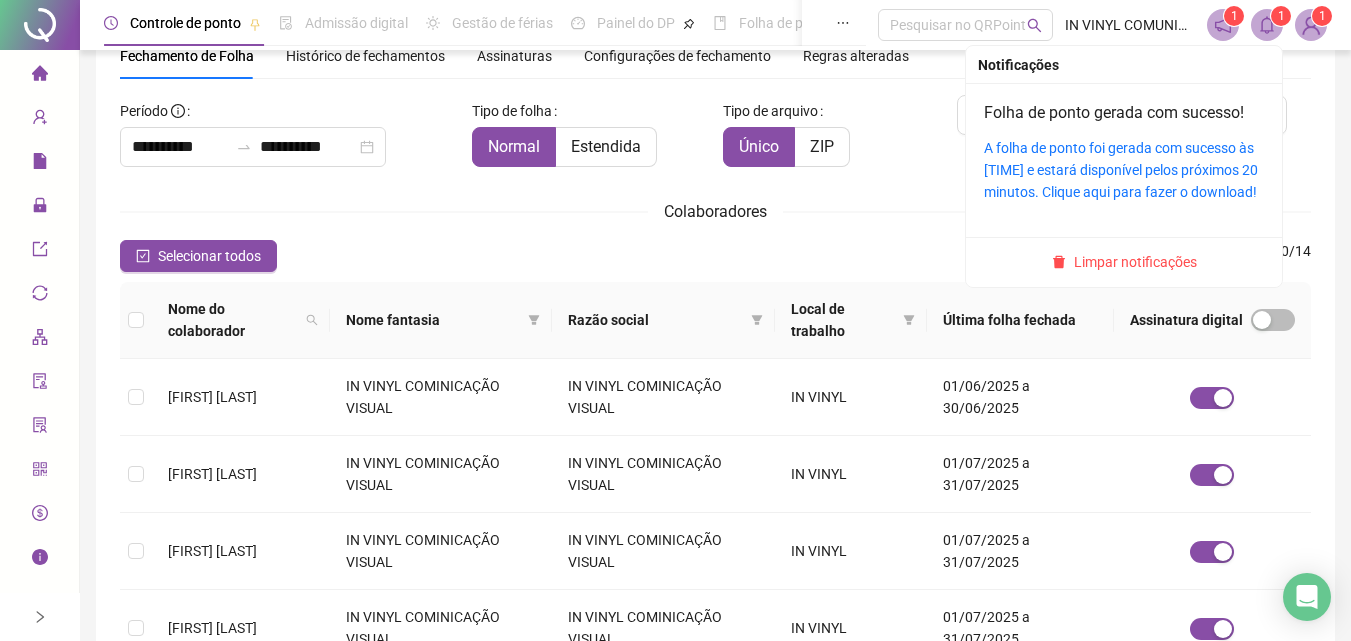 click on "1" at bounding box center (1281, 16) 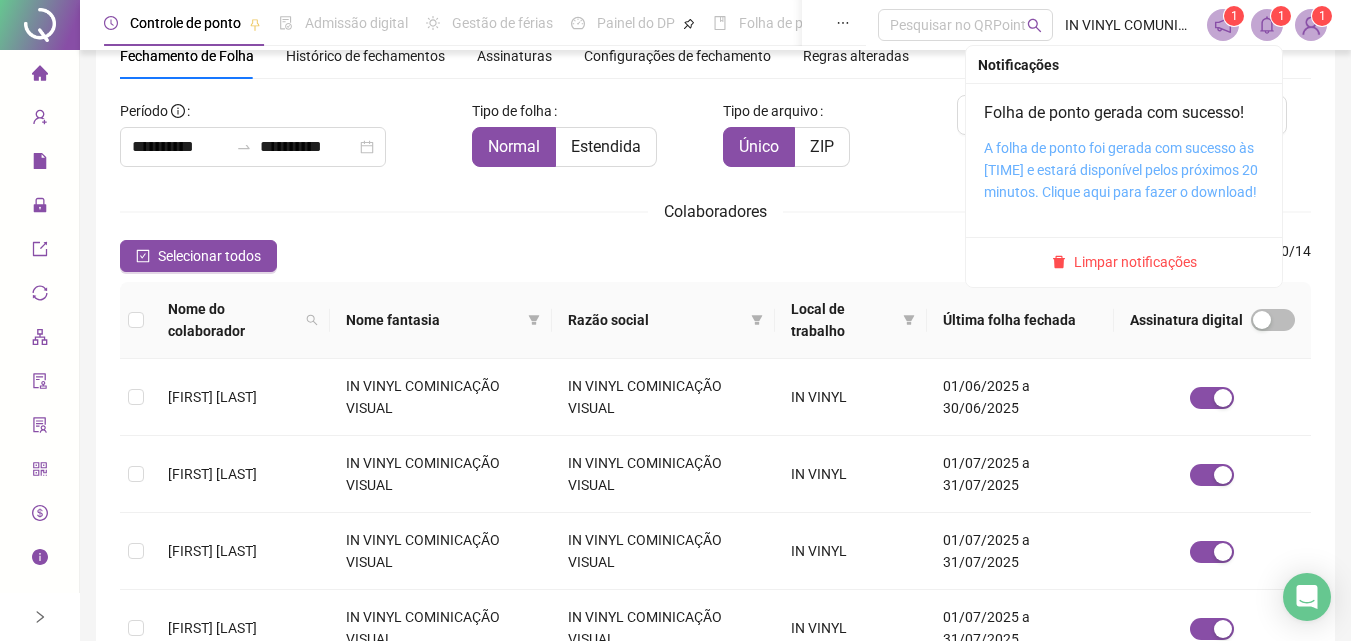 click on "A folha de ponto foi gerada com sucesso às 22:57:24 e estará disponível pelos próximos 20 minutos.
Clique aqui para fazer o download!" at bounding box center [1121, 170] 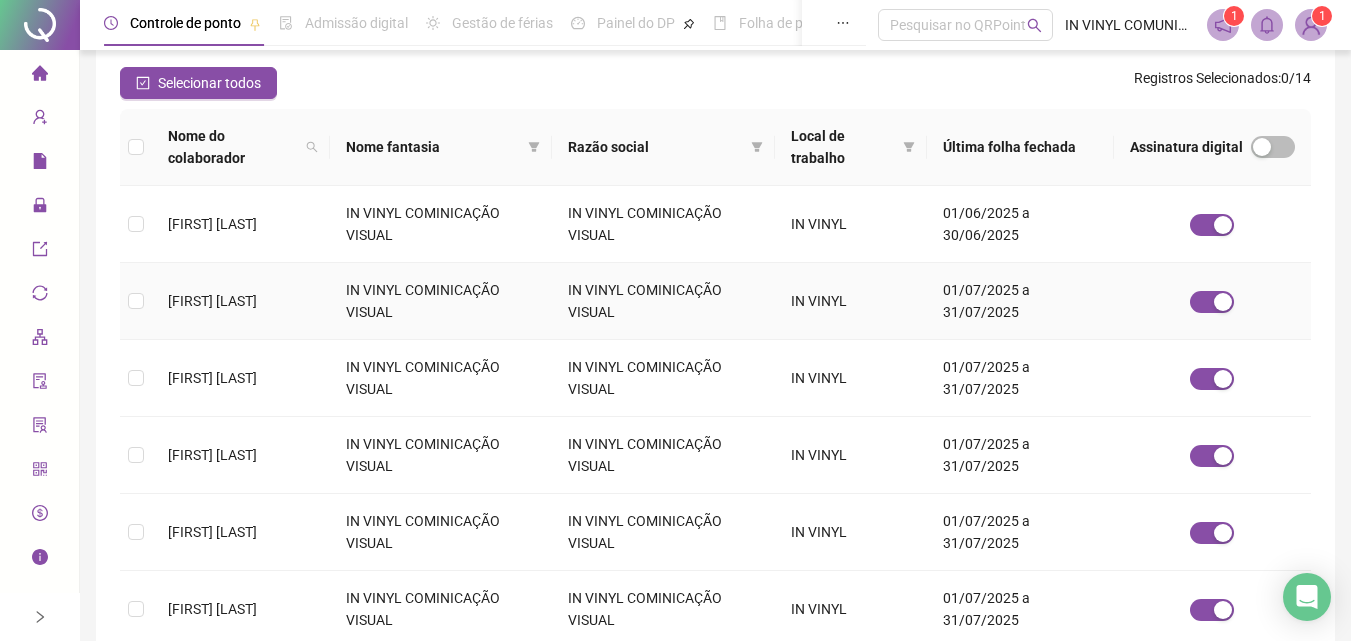 scroll, scrollTop: 489, scrollLeft: 0, axis: vertical 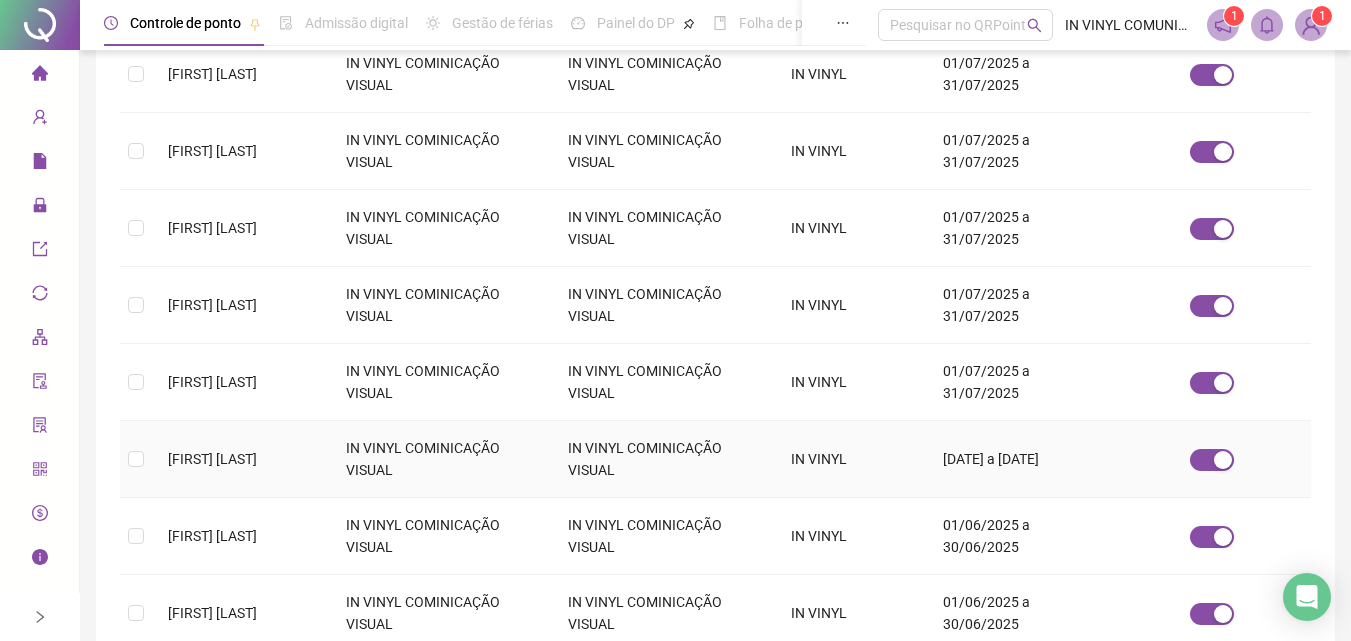click at bounding box center [136, 459] 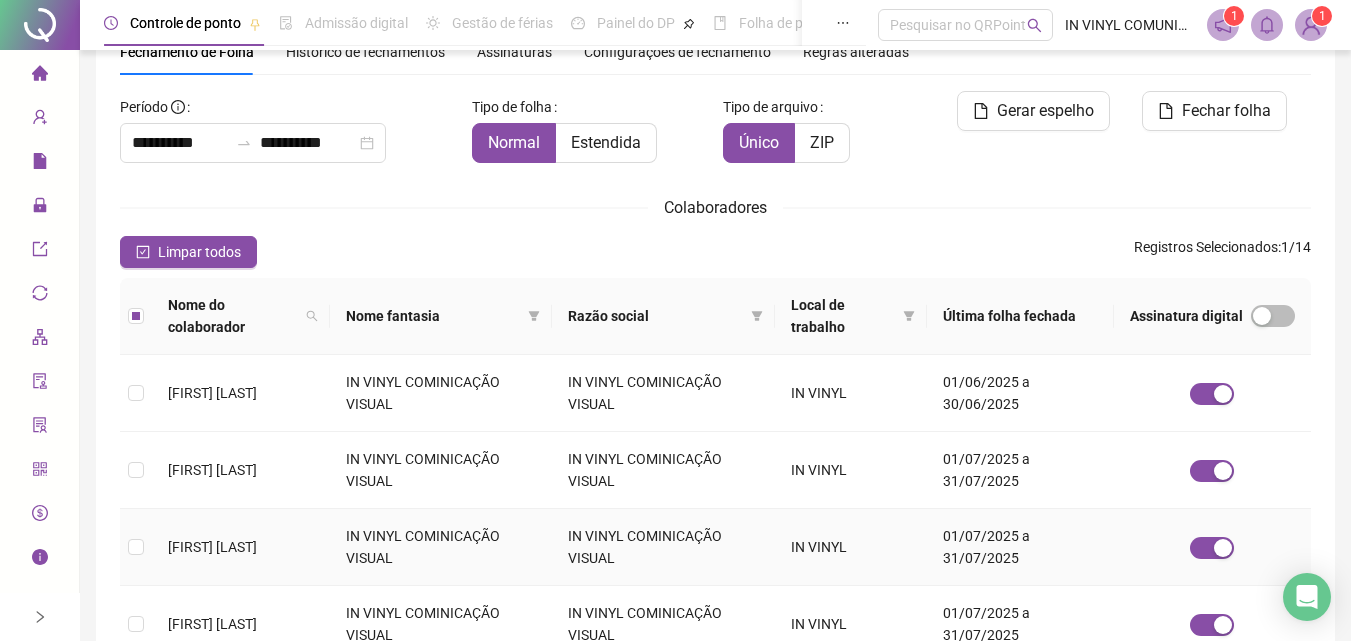 scroll, scrollTop: 0, scrollLeft: 0, axis: both 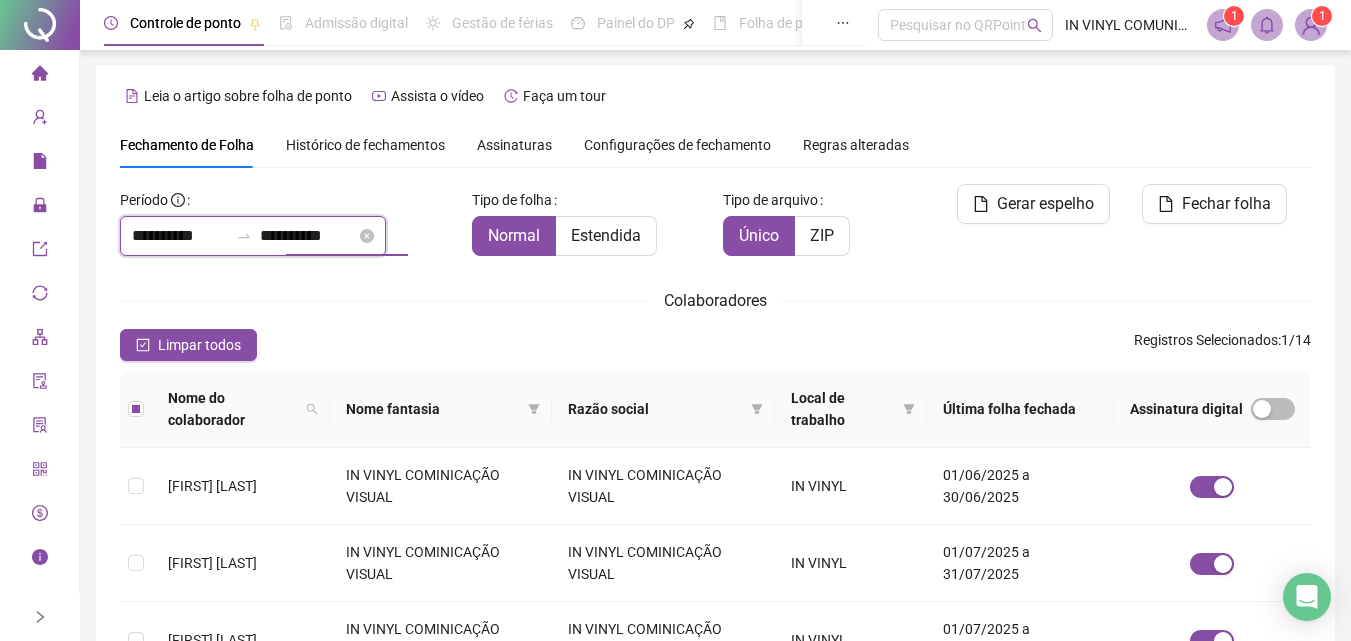 click on "**********" at bounding box center [308, 236] 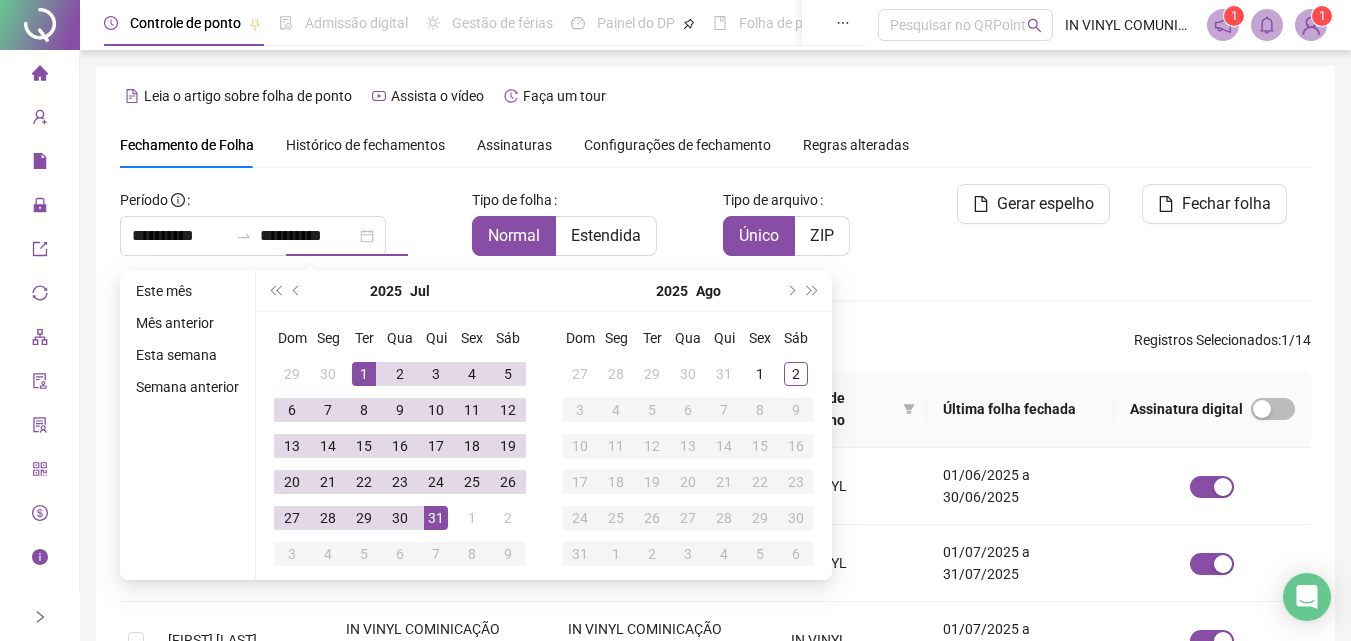 click on "Gerar espelho" at bounding box center (1017, 228) 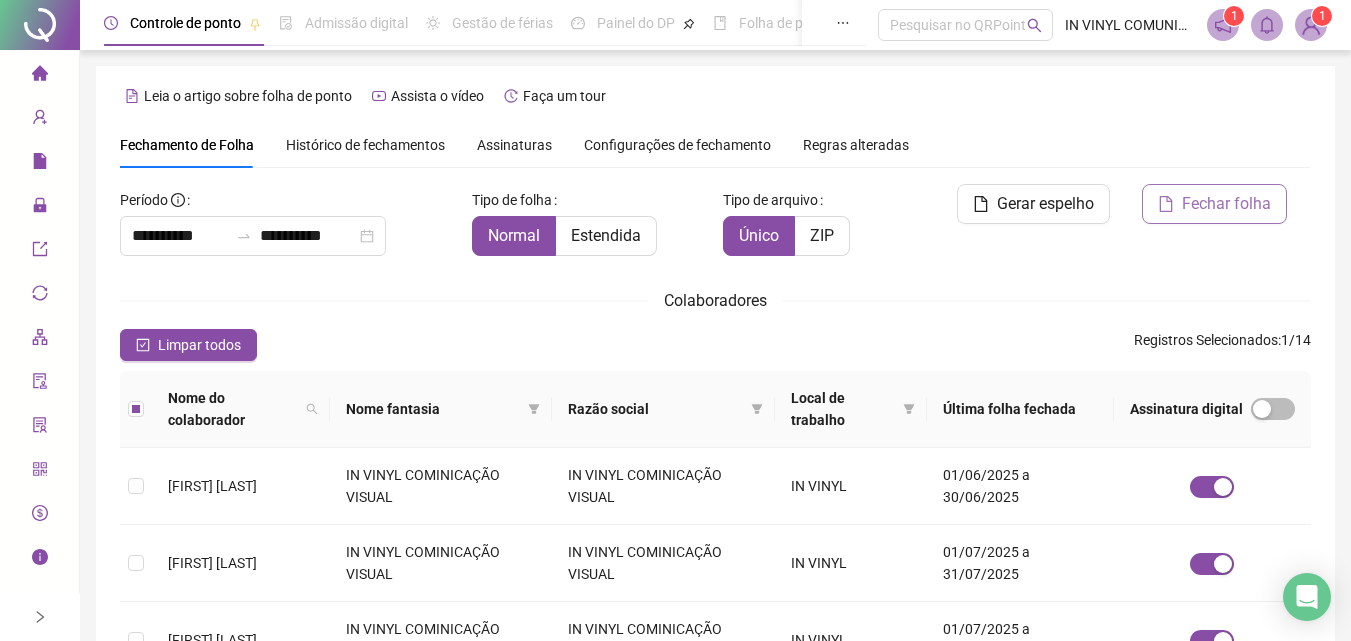 click on "Fechar folha" at bounding box center [1214, 204] 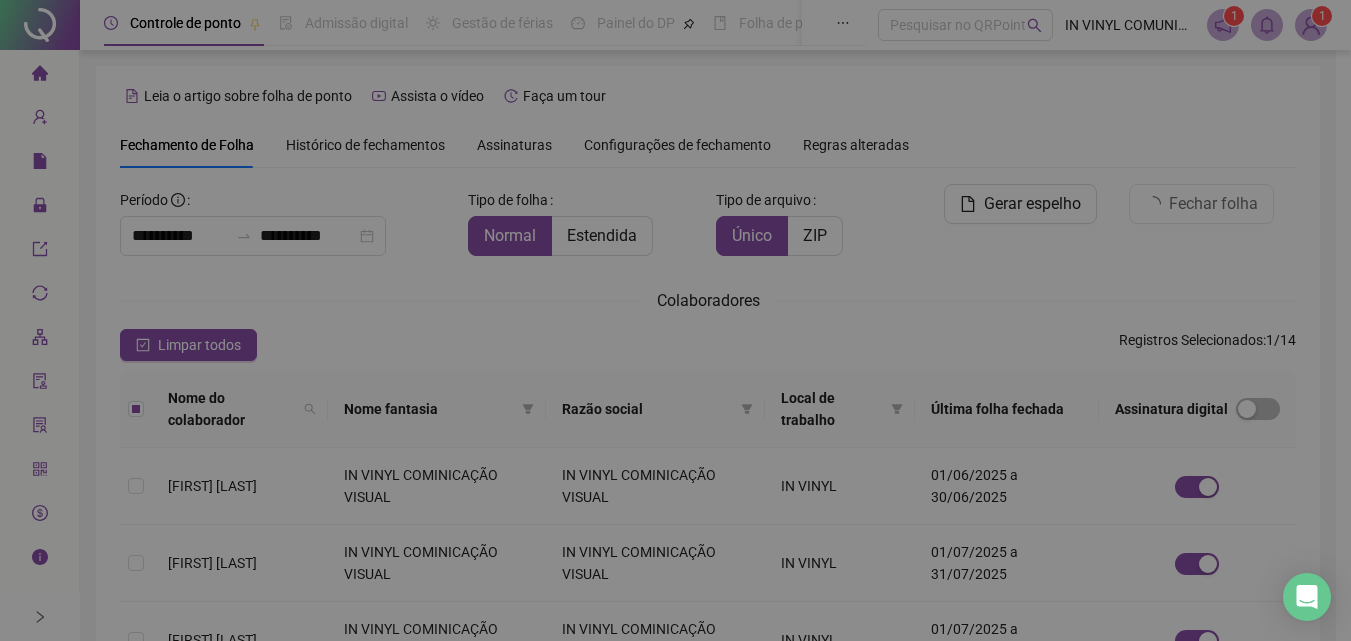 scroll, scrollTop: 89, scrollLeft: 0, axis: vertical 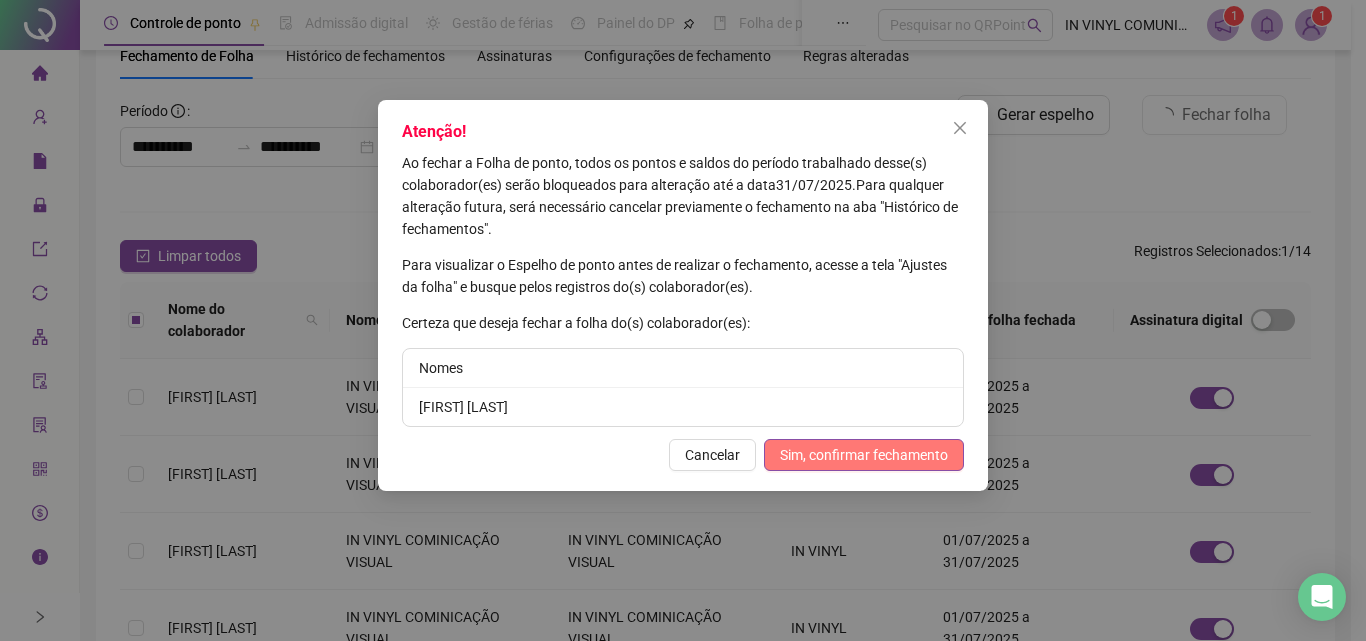 click on "Sim, confirmar fechamento" at bounding box center (864, 455) 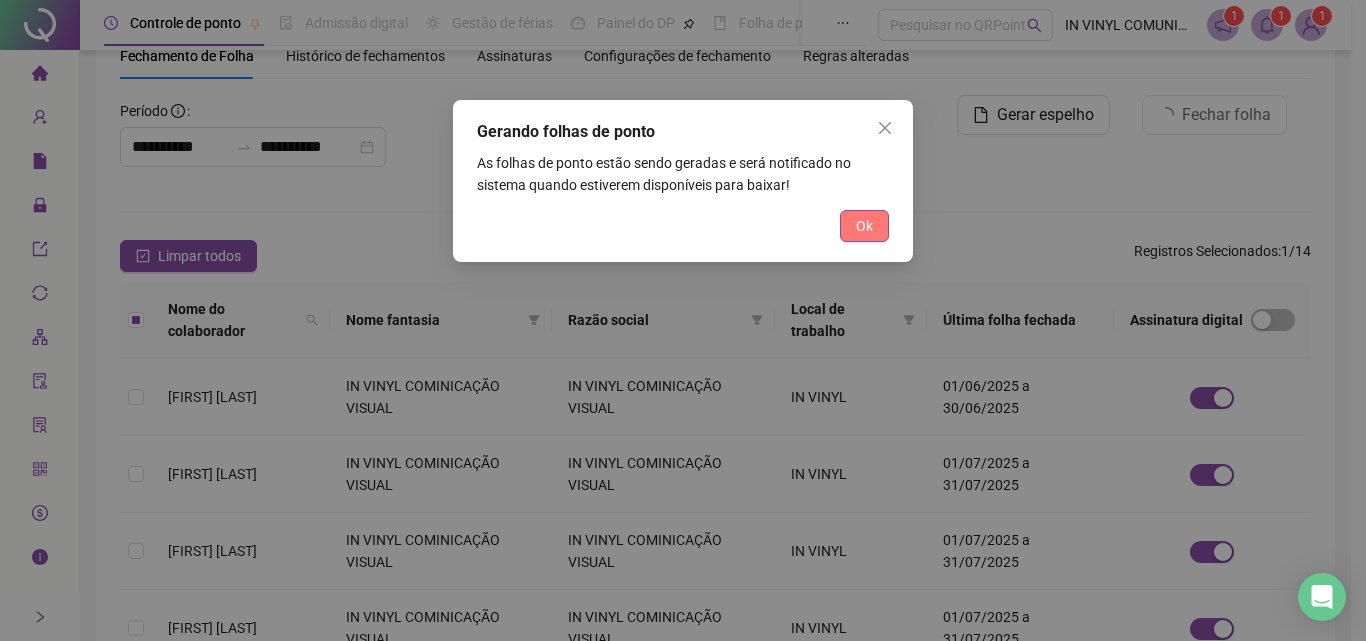 click on "Ok" at bounding box center (864, 226) 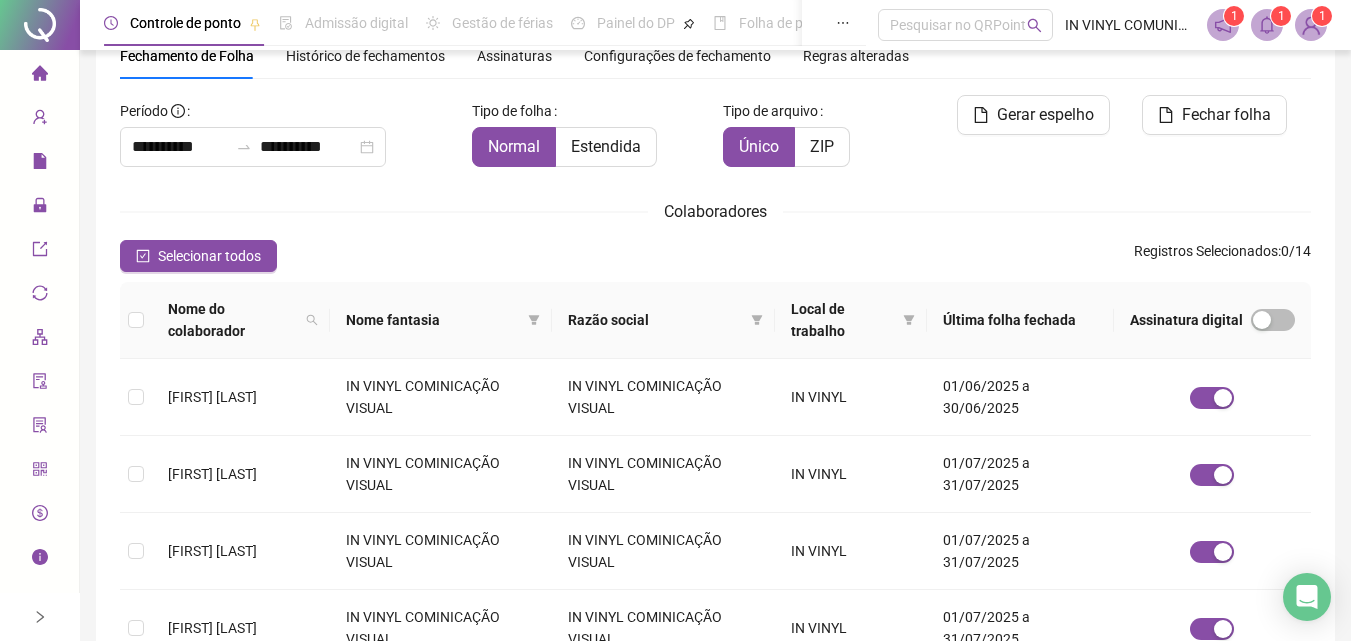 click 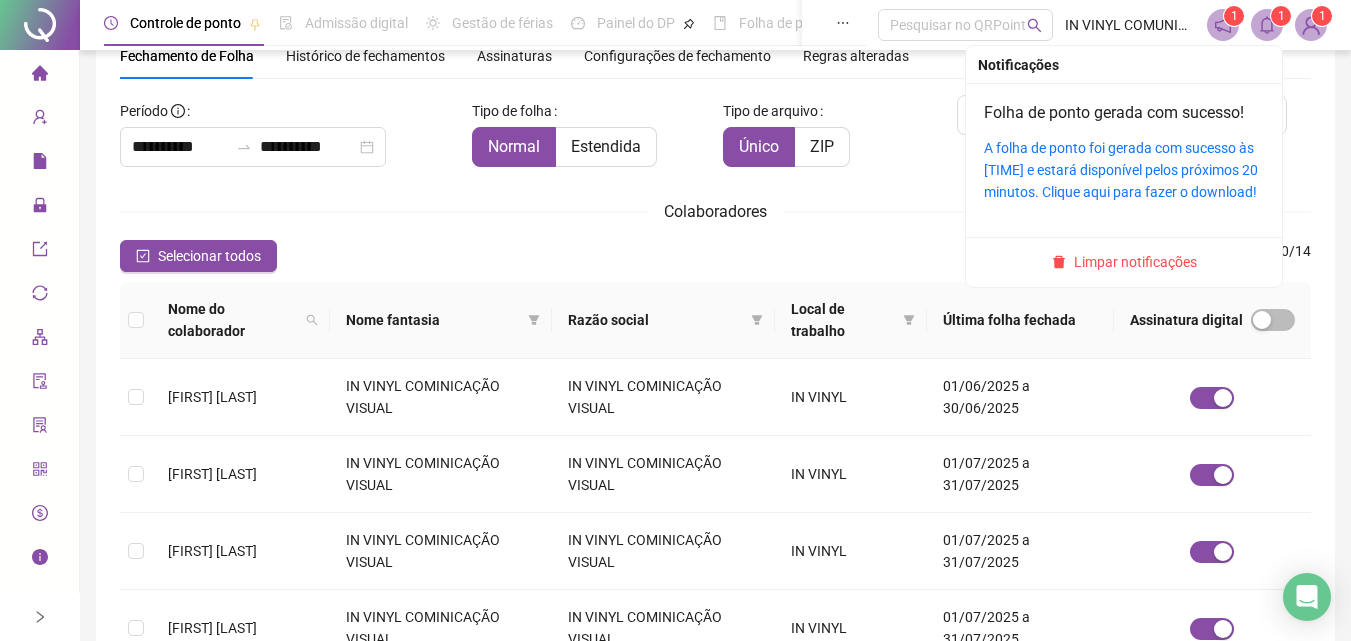 click on "A folha de ponto foi gerada com sucesso às 23:30:04 e estará disponível pelos próximos 20 minutos.
Clique aqui para fazer o download!" at bounding box center [1124, 170] 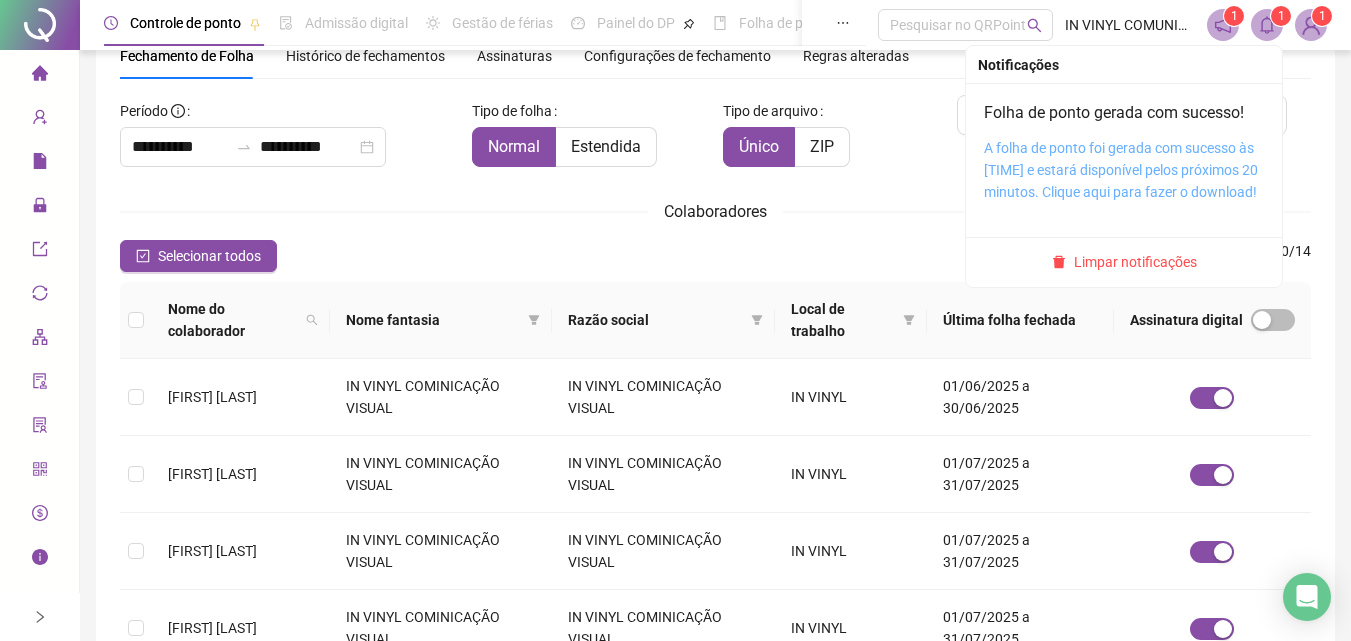 click on "A folha de ponto foi gerada com sucesso às 23:30:04 e estará disponível pelos próximos 20 minutos.
Clique aqui para fazer o download!" at bounding box center (1121, 170) 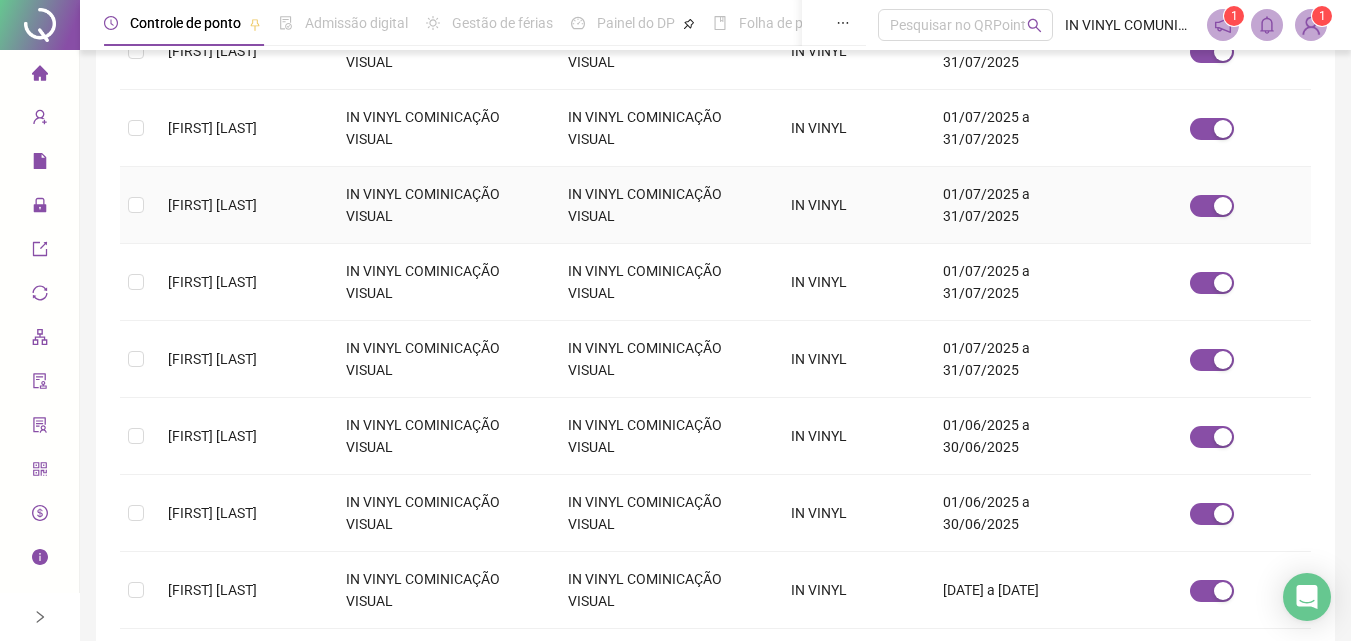 scroll, scrollTop: 689, scrollLeft: 0, axis: vertical 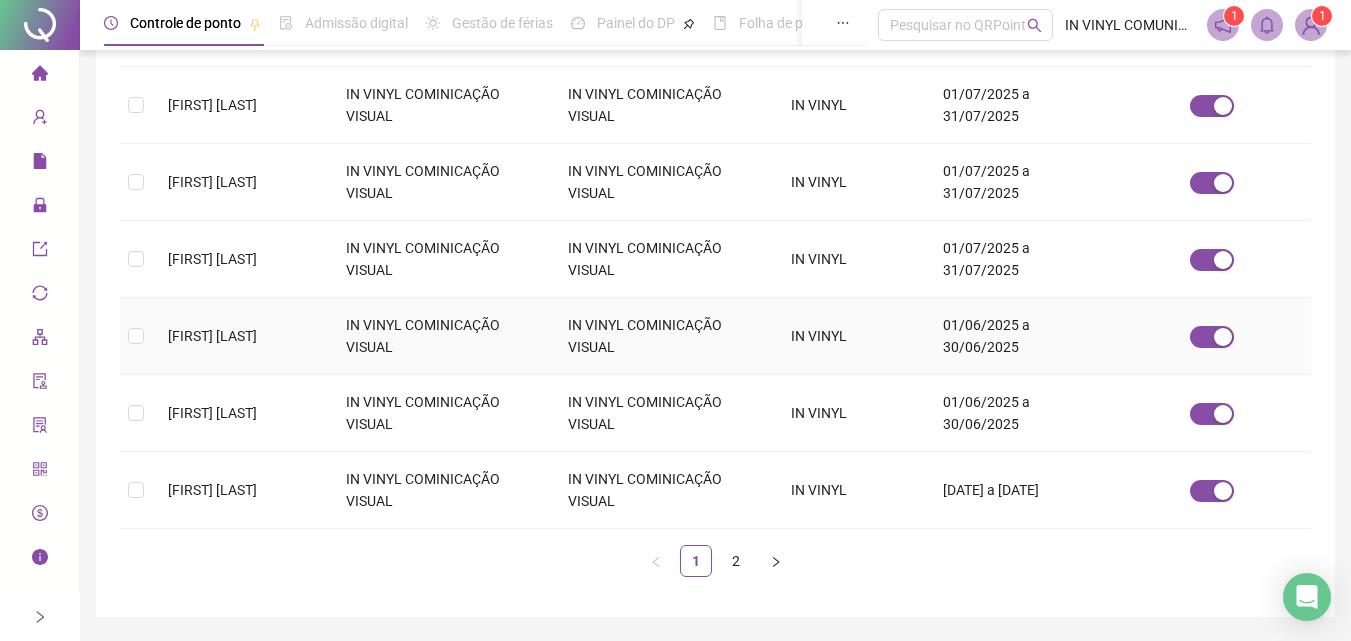 click on "[FIRST] [LAST] [LAST] [LAST]" at bounding box center [241, 336] 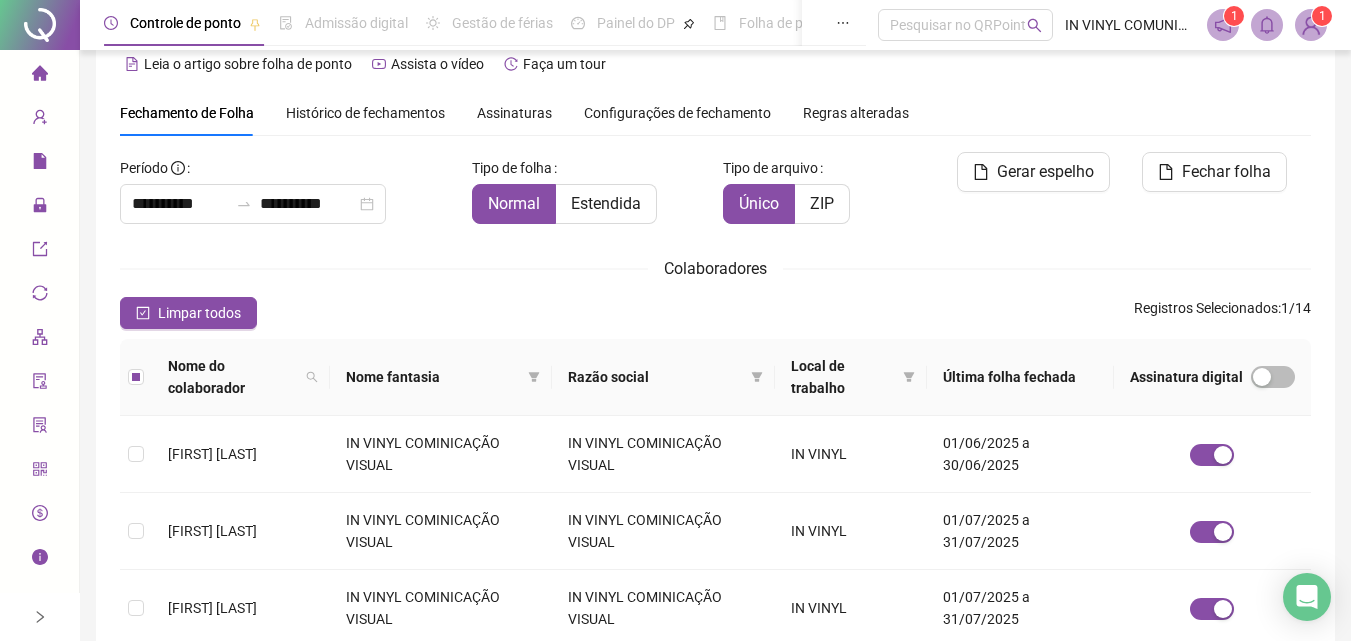 scroll, scrollTop: 0, scrollLeft: 0, axis: both 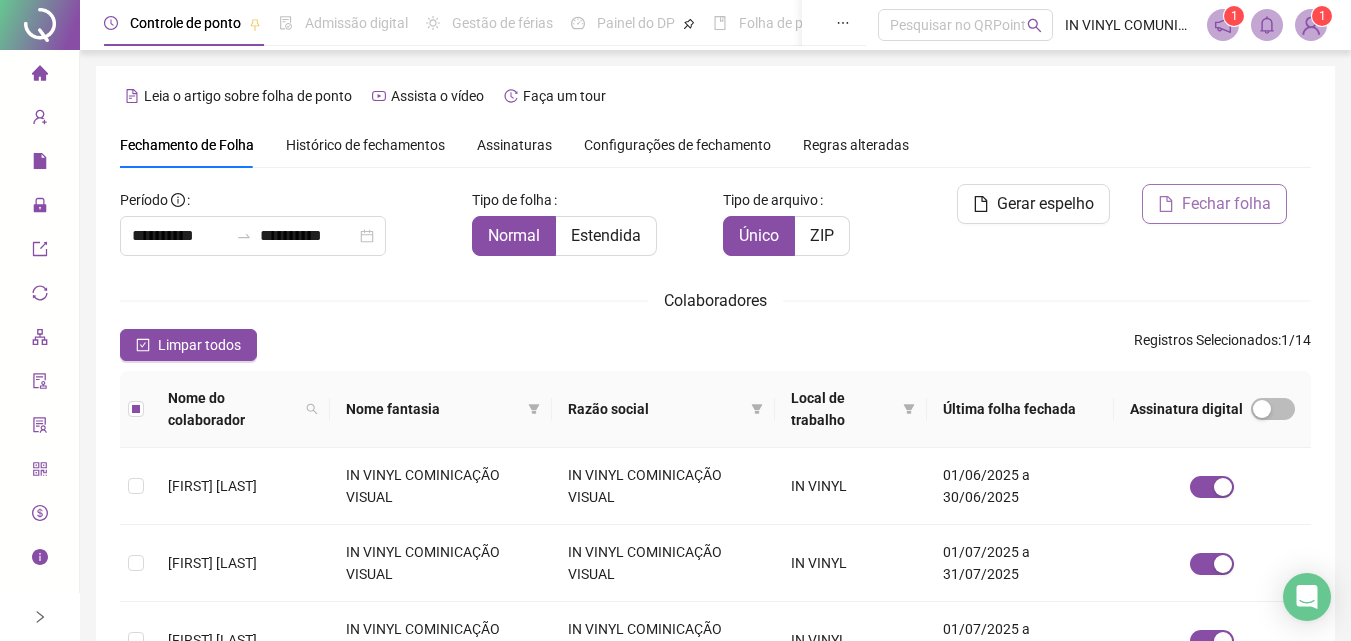click on "Fechar folha" at bounding box center (1214, 204) 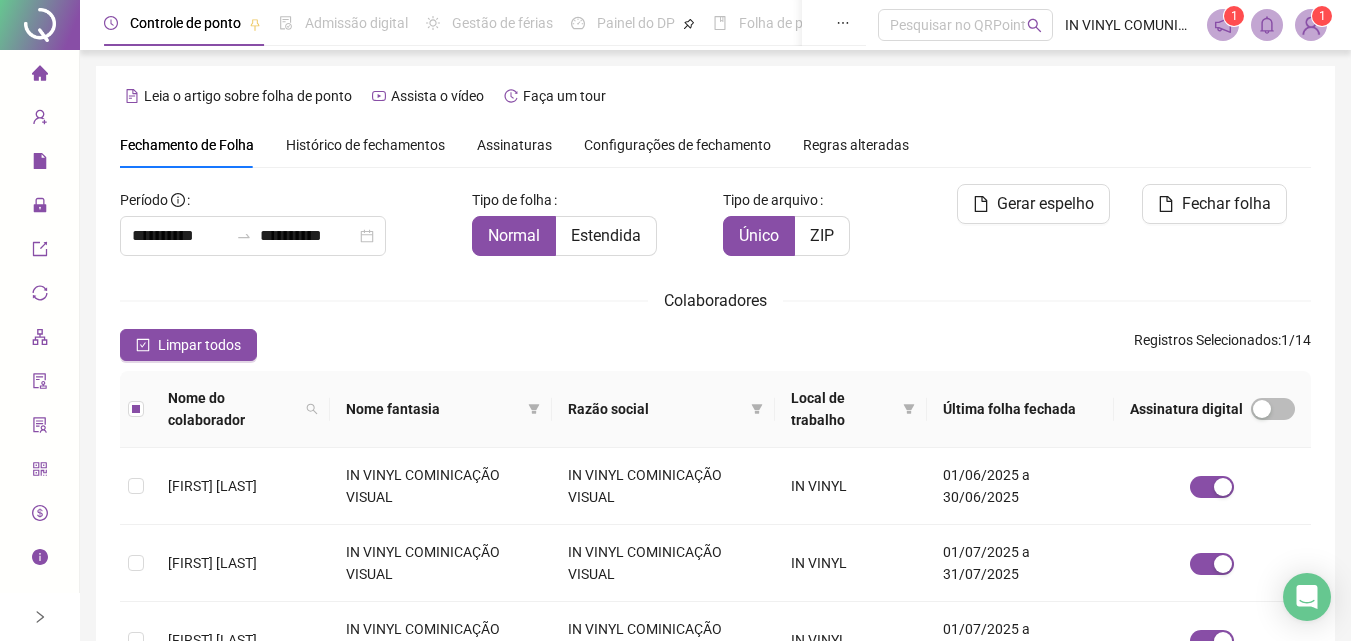 scroll, scrollTop: 89, scrollLeft: 0, axis: vertical 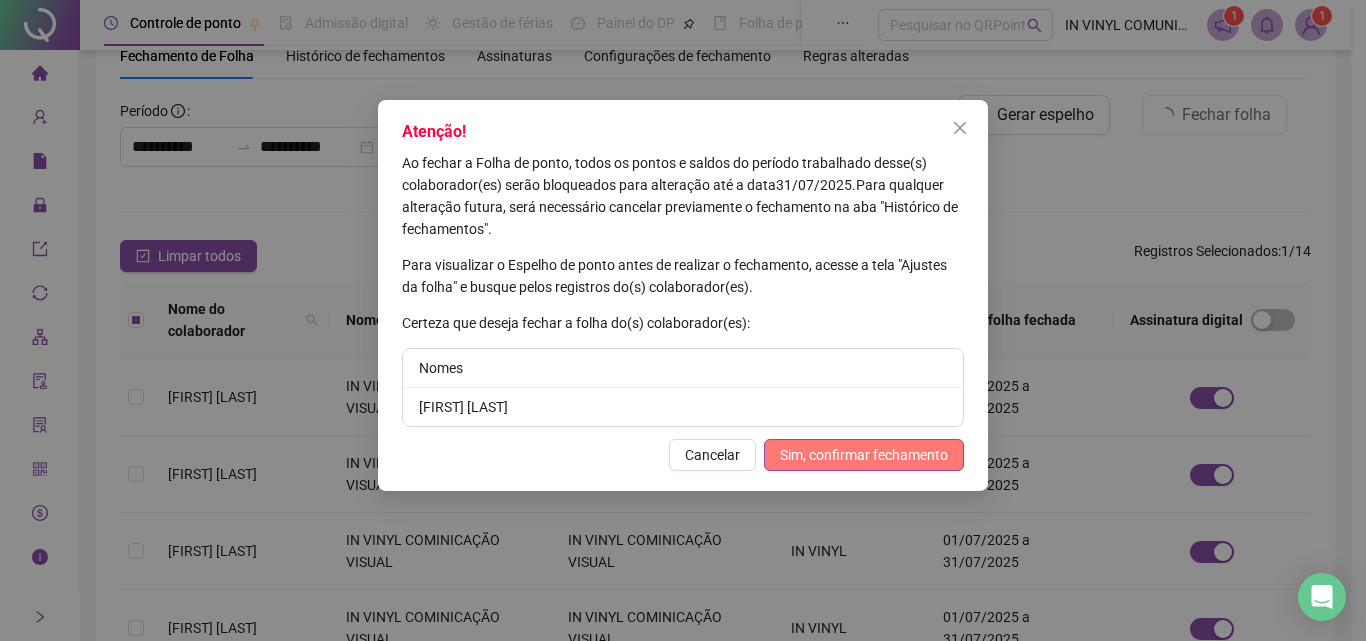 click on "Sim, confirmar fechamento" at bounding box center [864, 455] 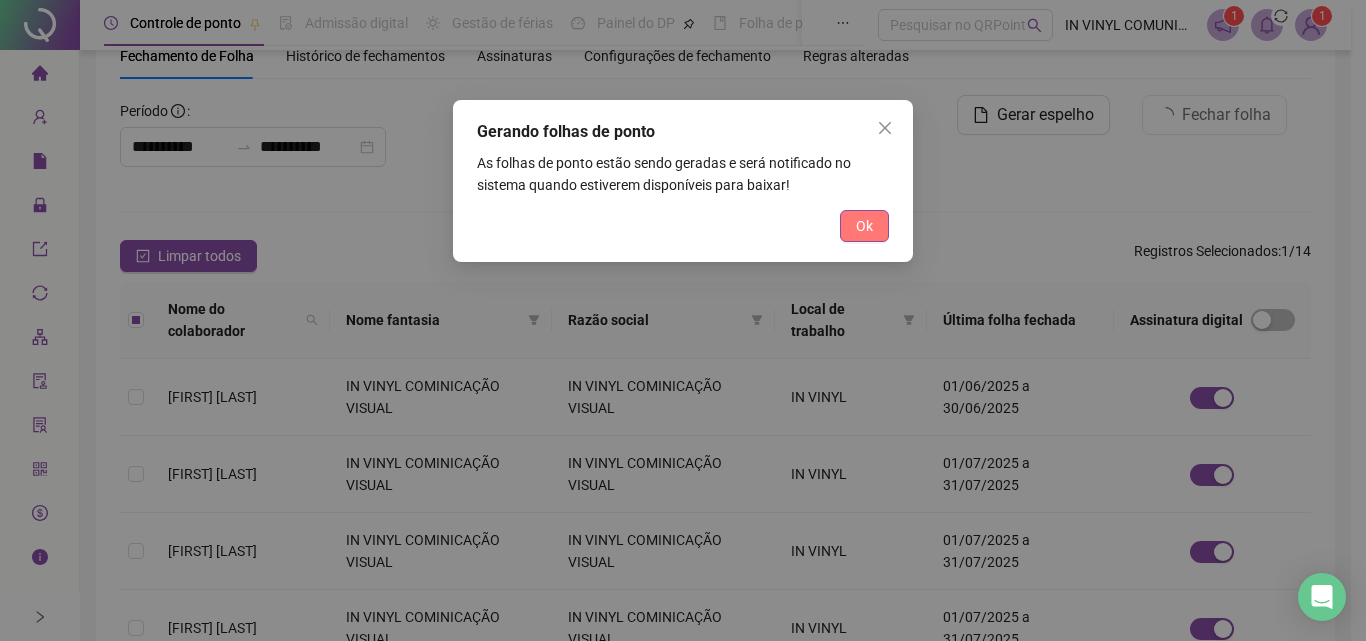 click on "Ok" at bounding box center [864, 226] 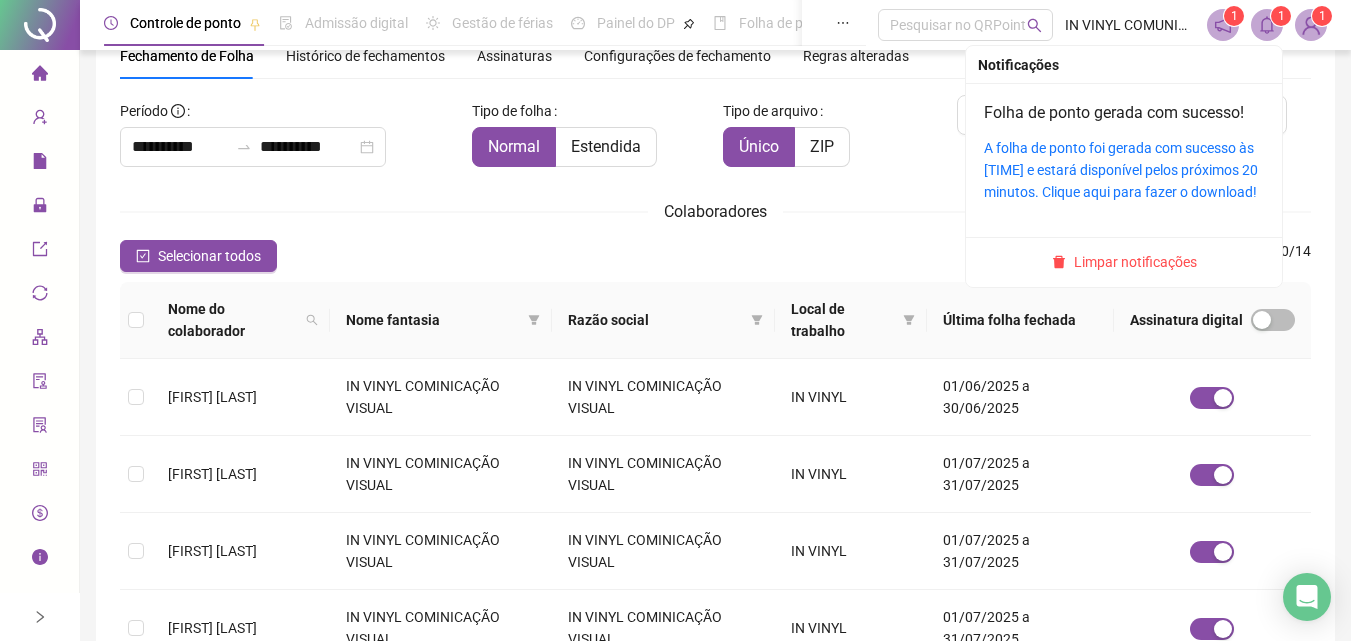click at bounding box center [1267, 25] 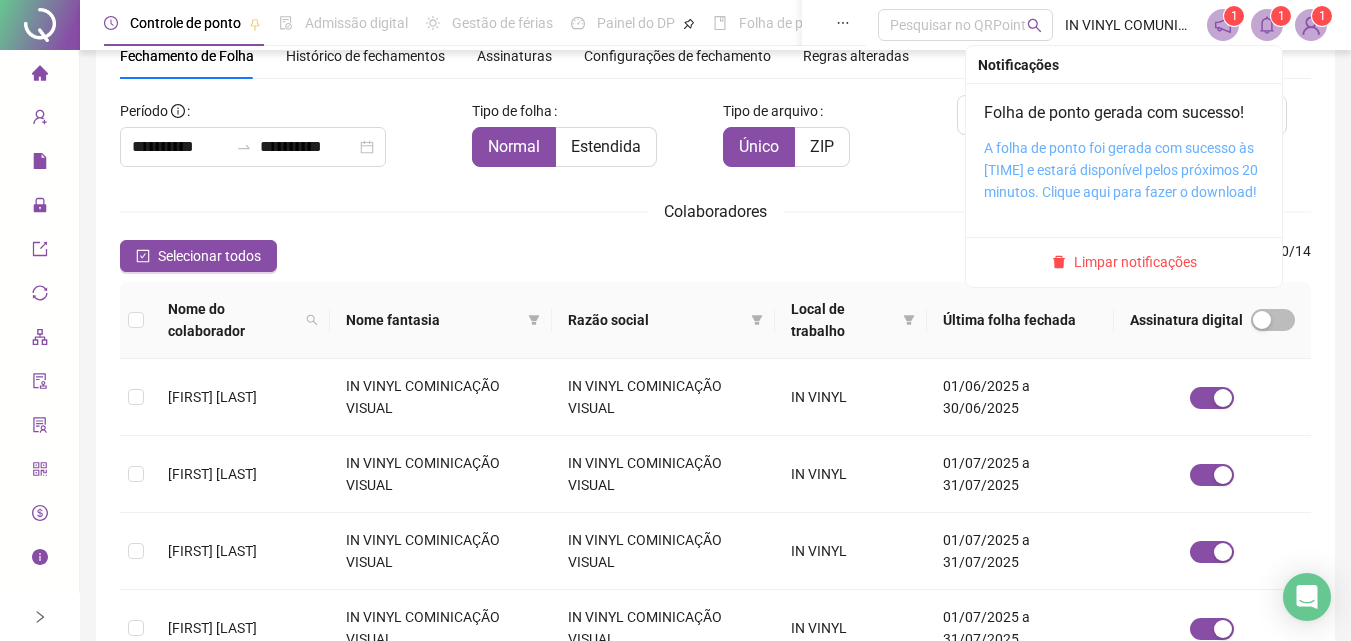 click on "A folha de ponto foi gerada com sucesso às 23:50:15 e estará disponível pelos próximos 20 minutos.
Clique aqui para fazer o download!" at bounding box center (1121, 170) 